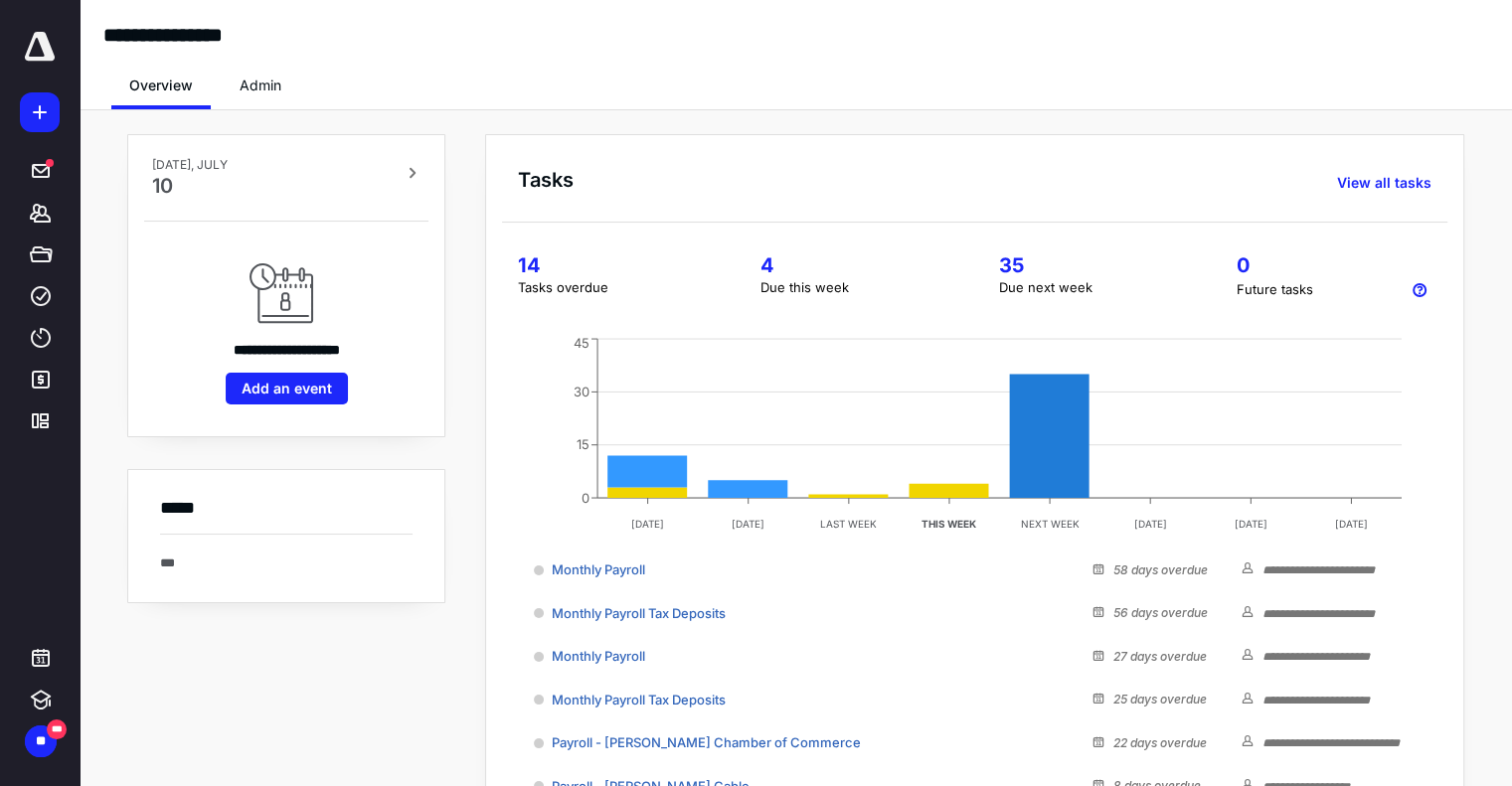 scroll, scrollTop: 0, scrollLeft: 0, axis: both 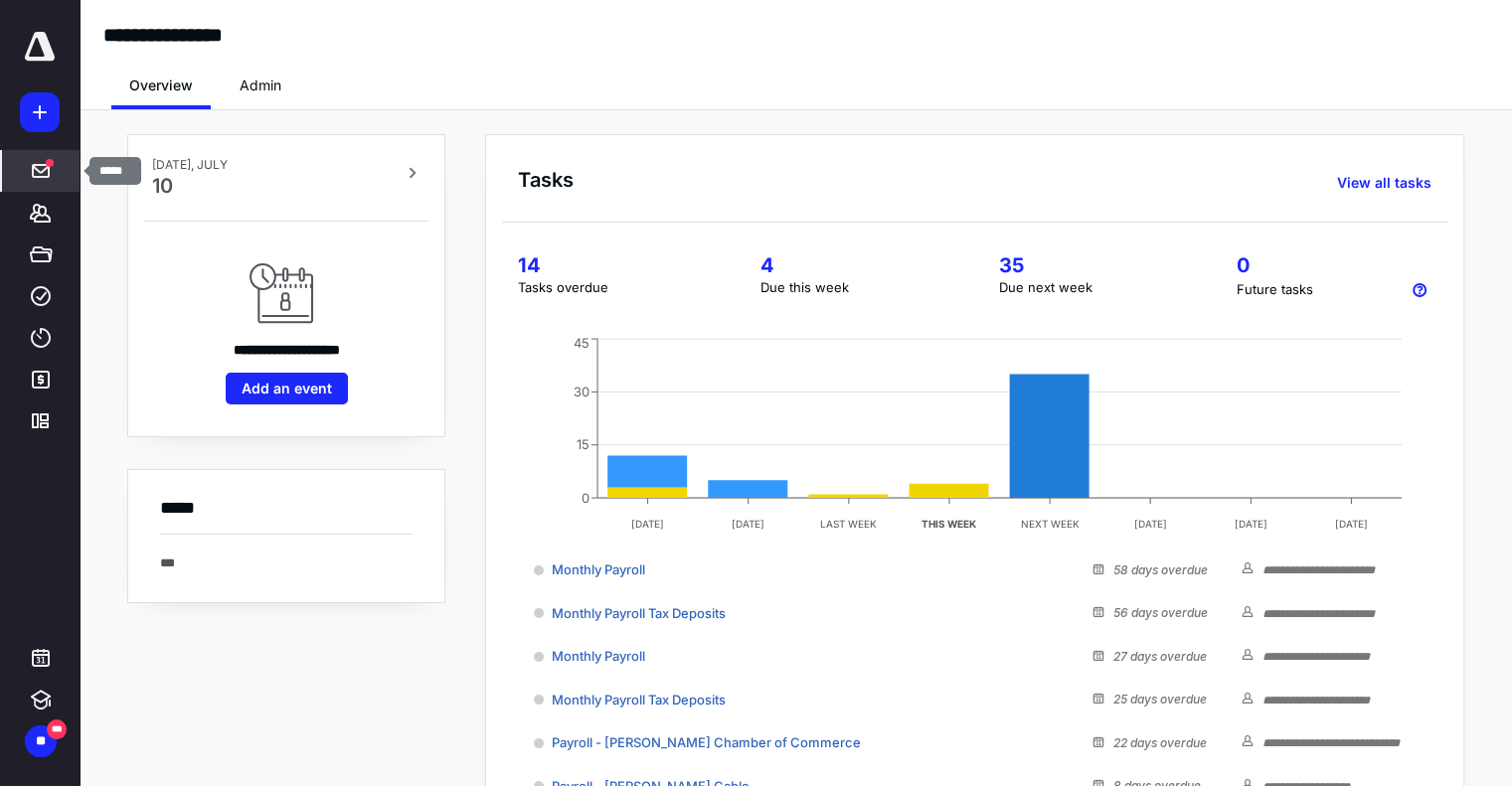 click 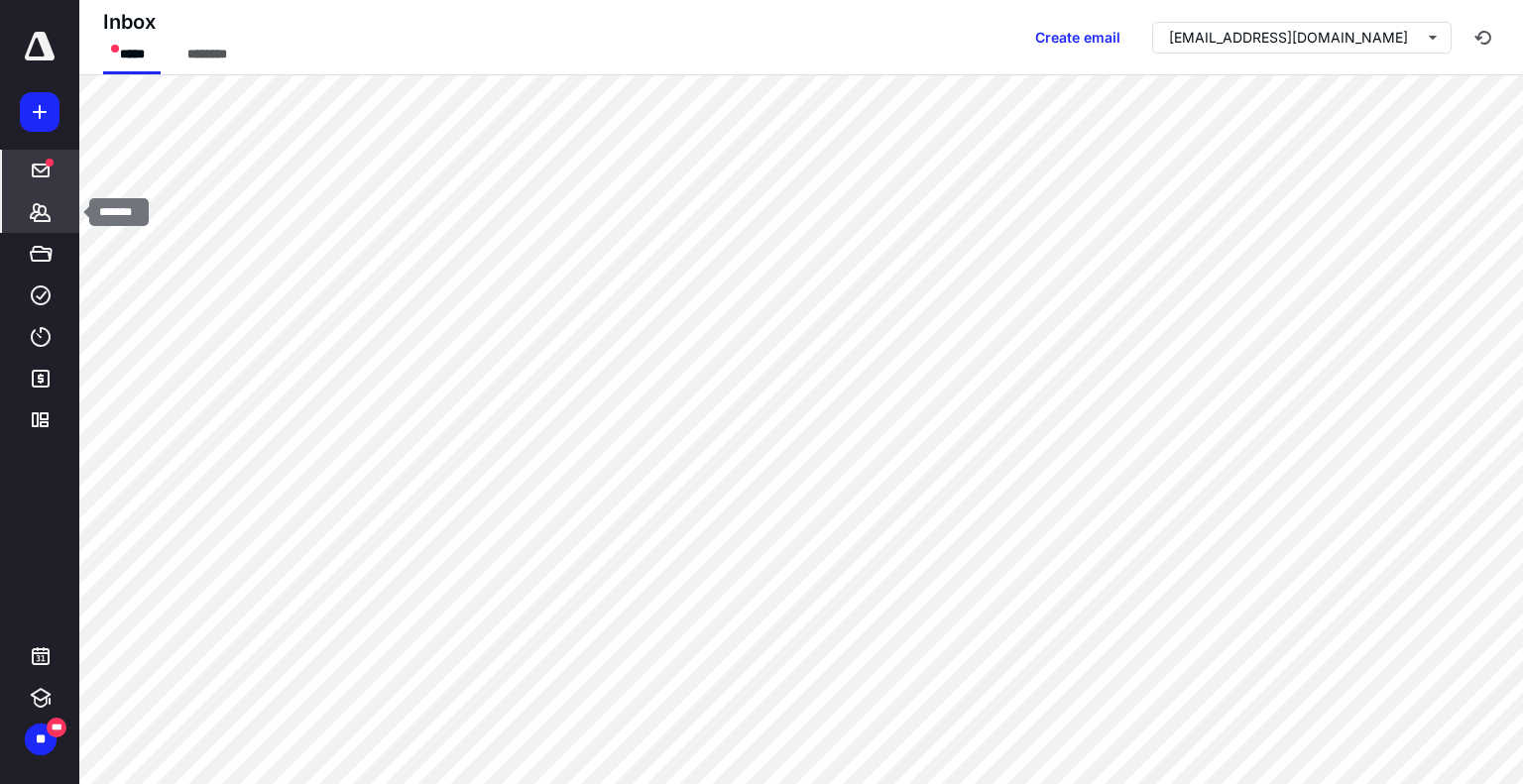 click on "*******" at bounding box center [41, 212] 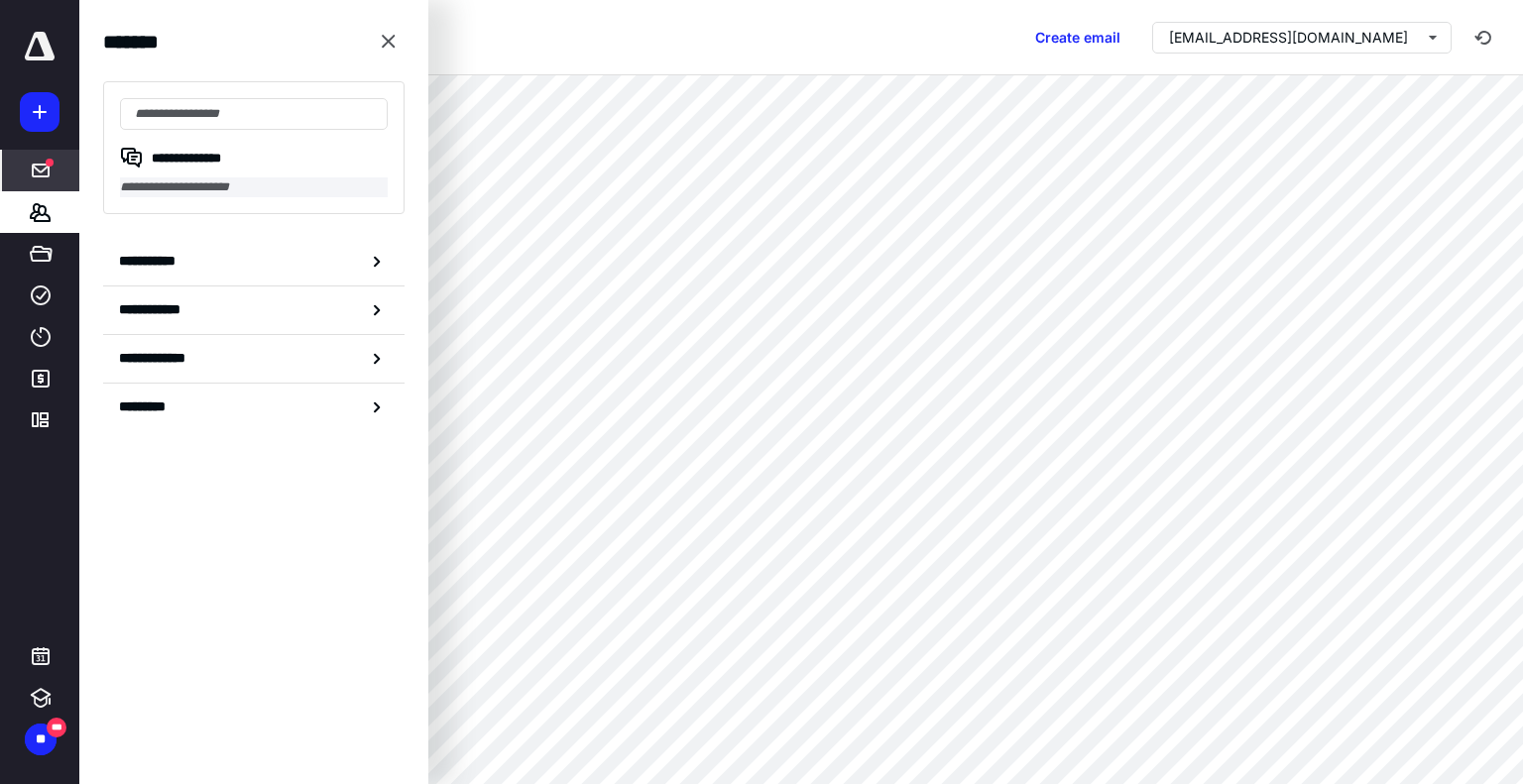 click on "**********" at bounding box center [254, 187] 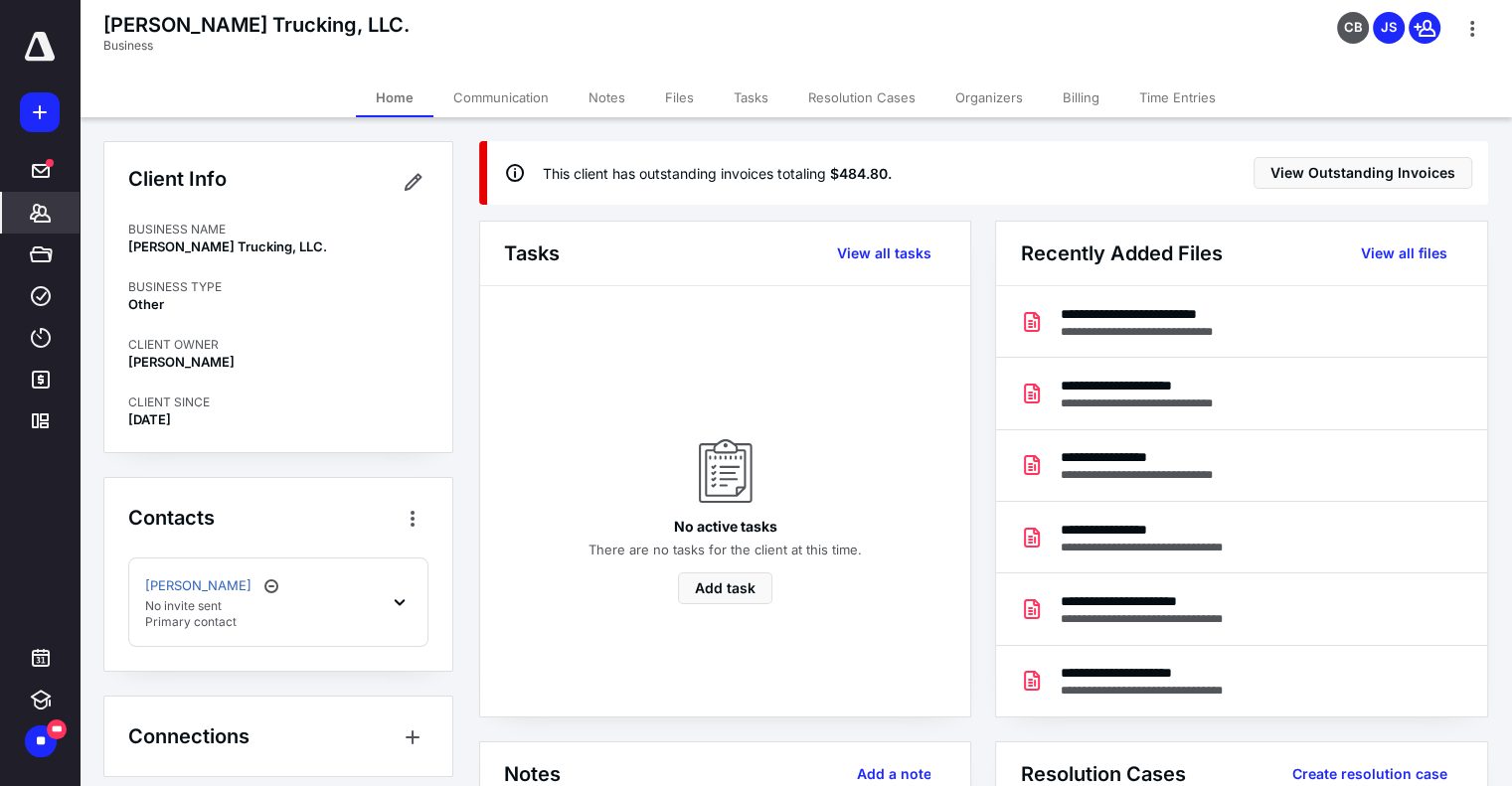 click on "Files" at bounding box center (679, 97) 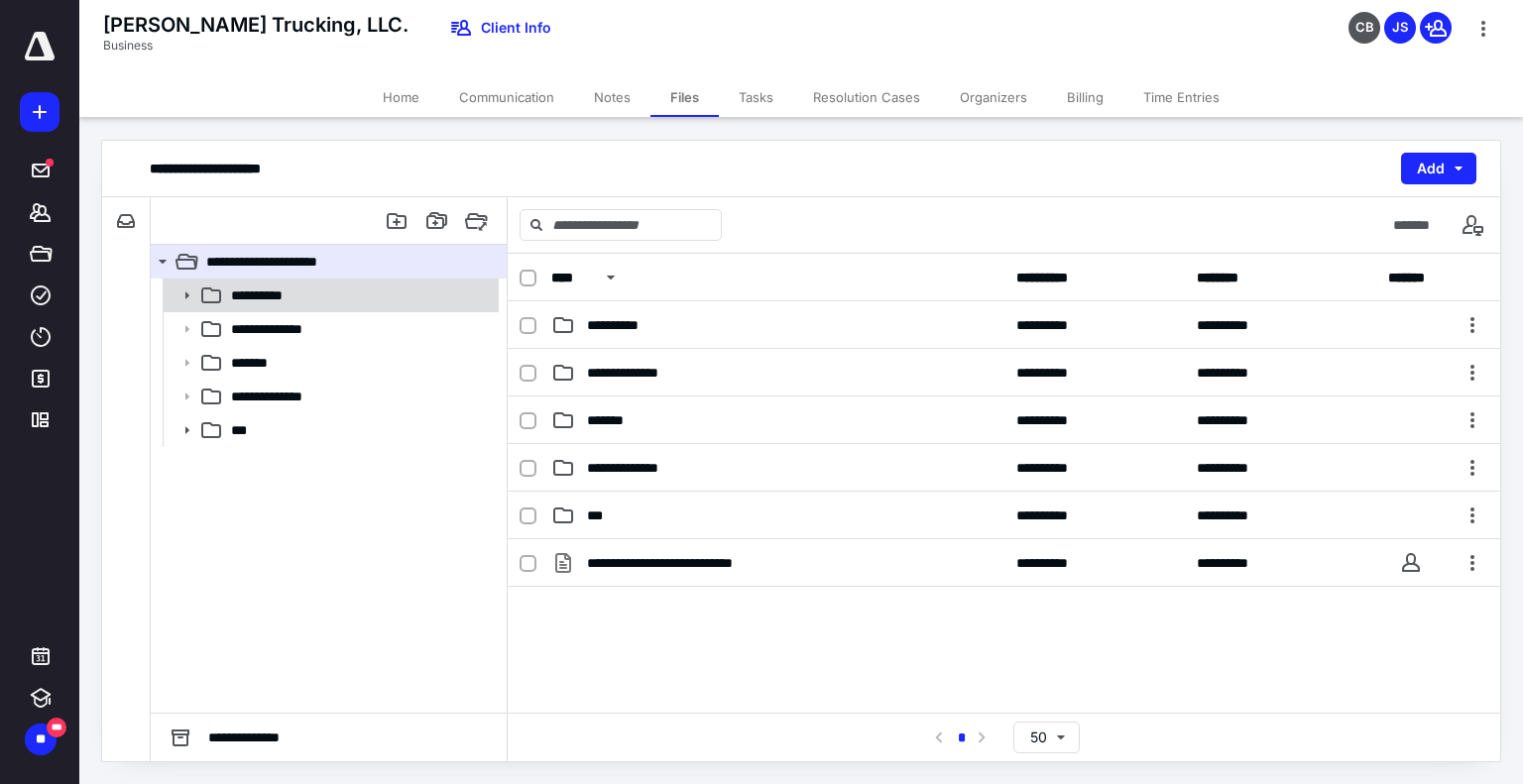 click on "**********" at bounding box center [268, 295] 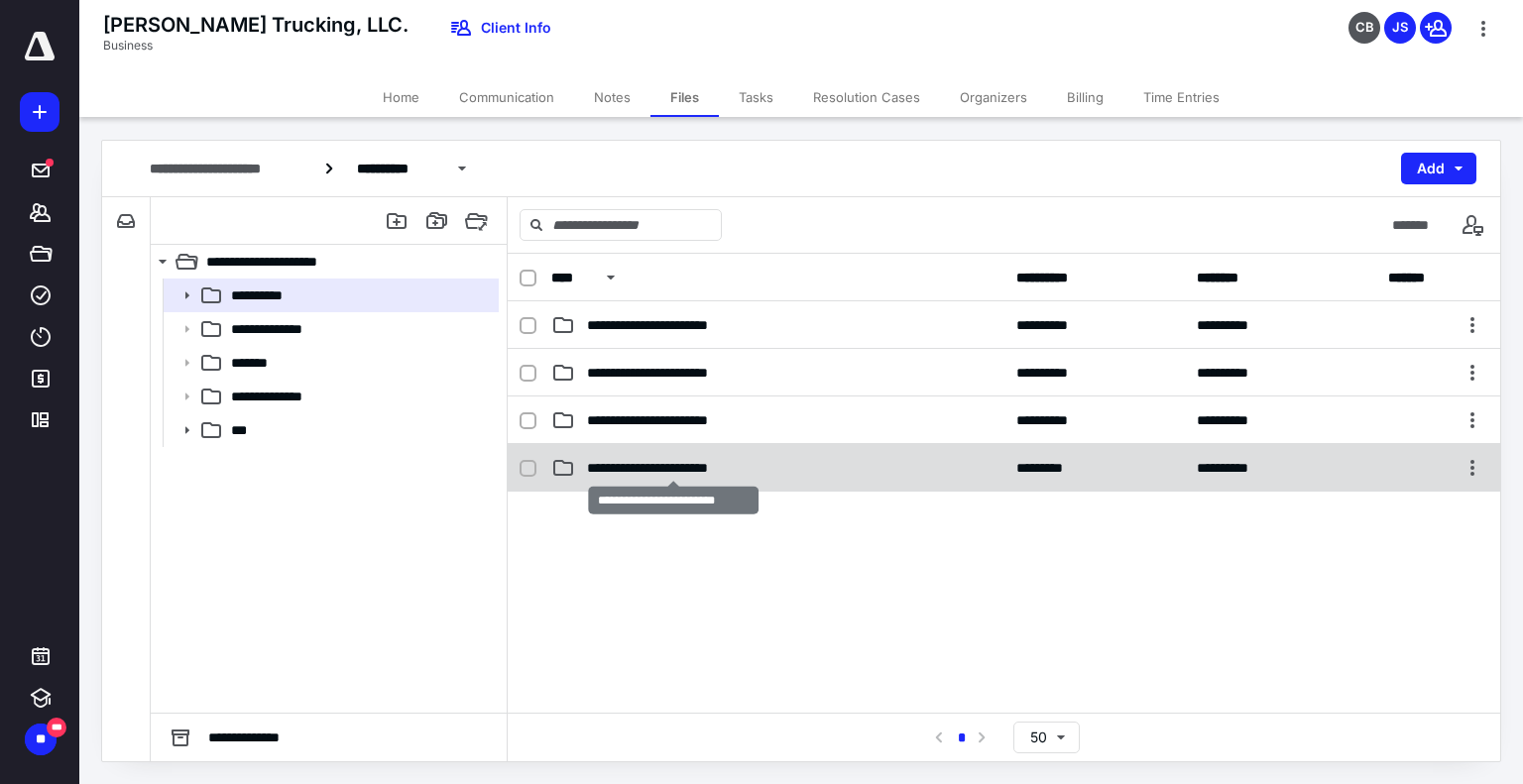 click on "**********" at bounding box center [673, 468] 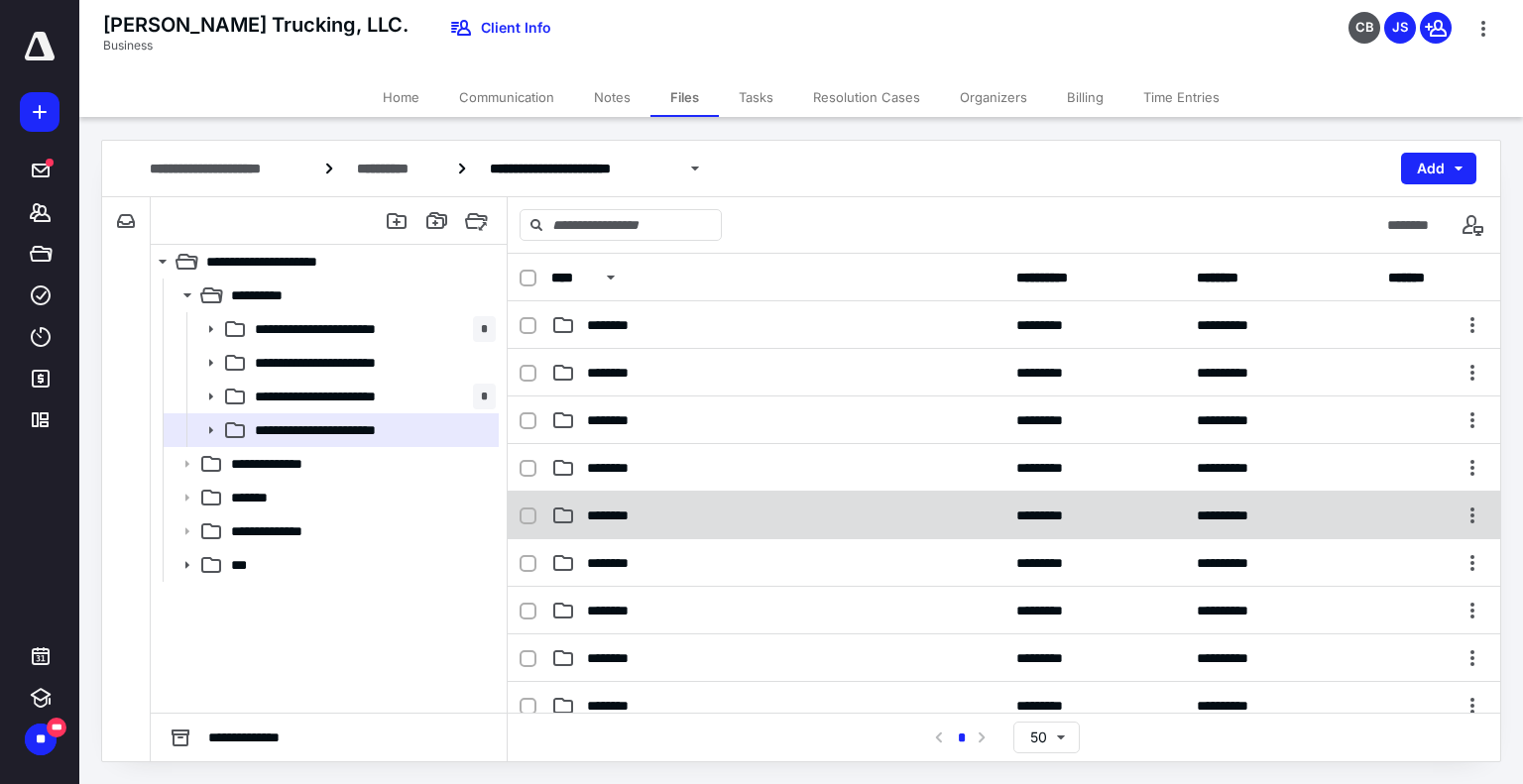 click on "**********" at bounding box center (1003, 515) 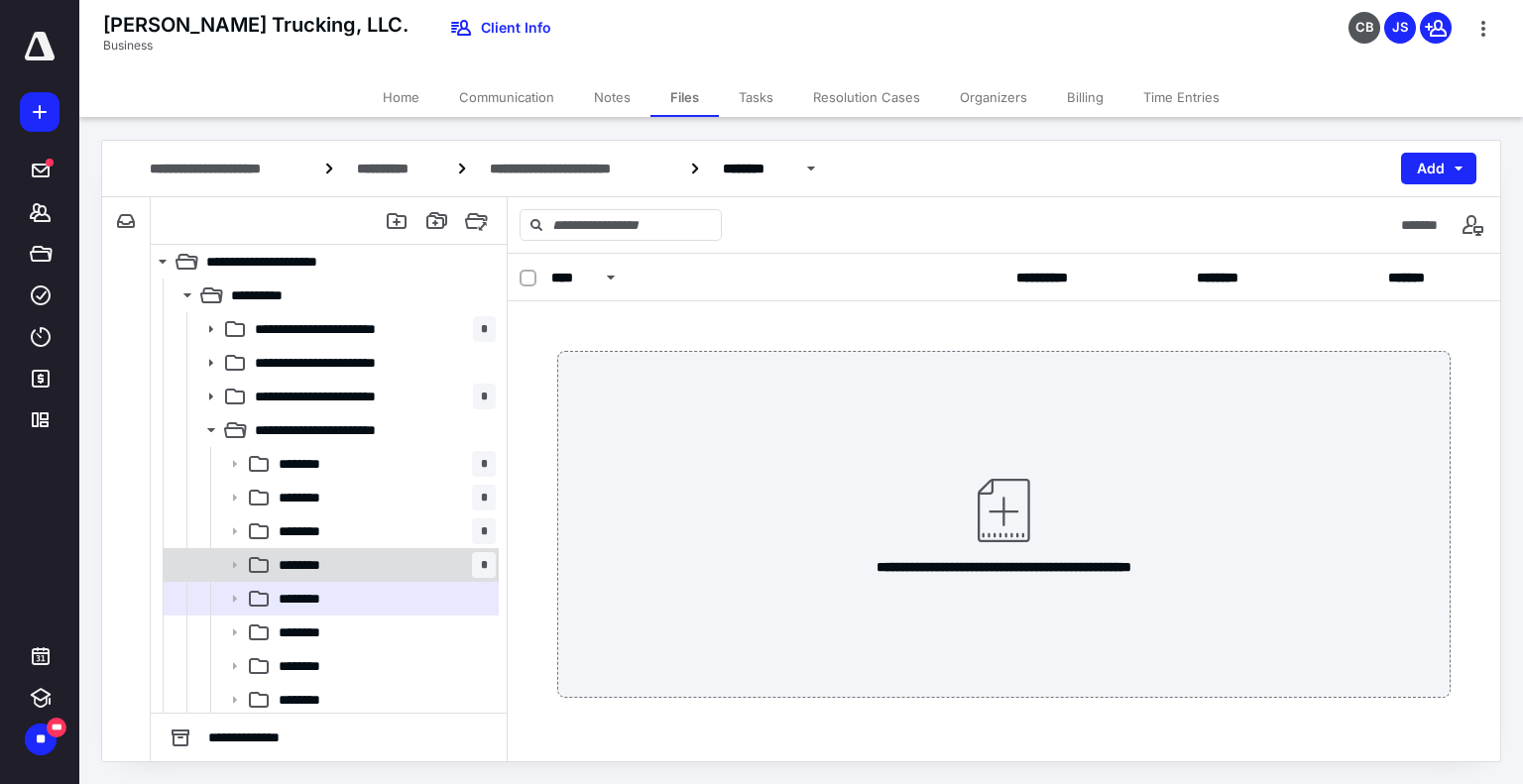 click on "******** *" at bounding box center (383, 565) 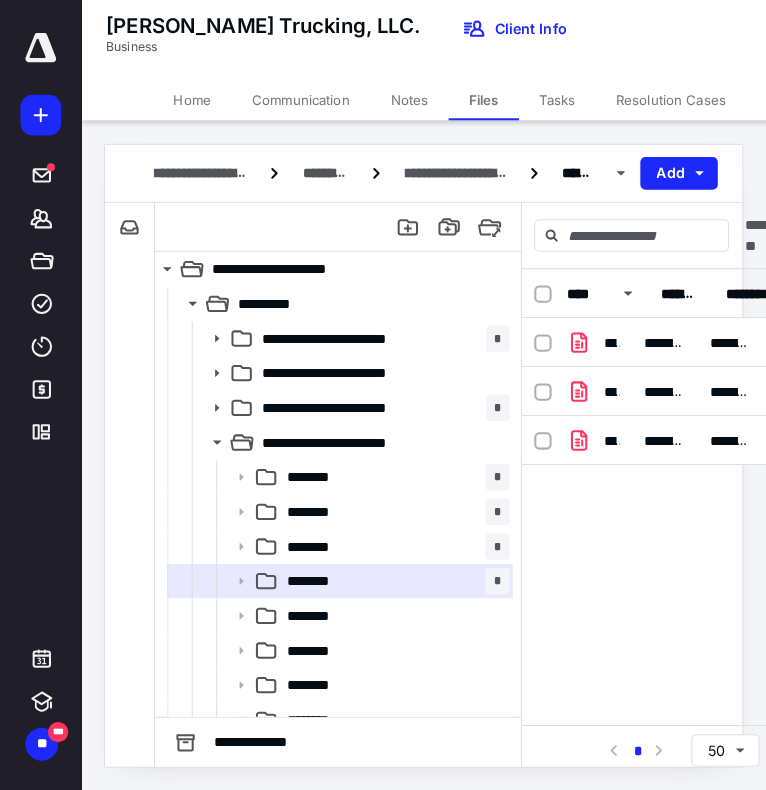 scroll, scrollTop: 0, scrollLeft: 26, axis: horizontal 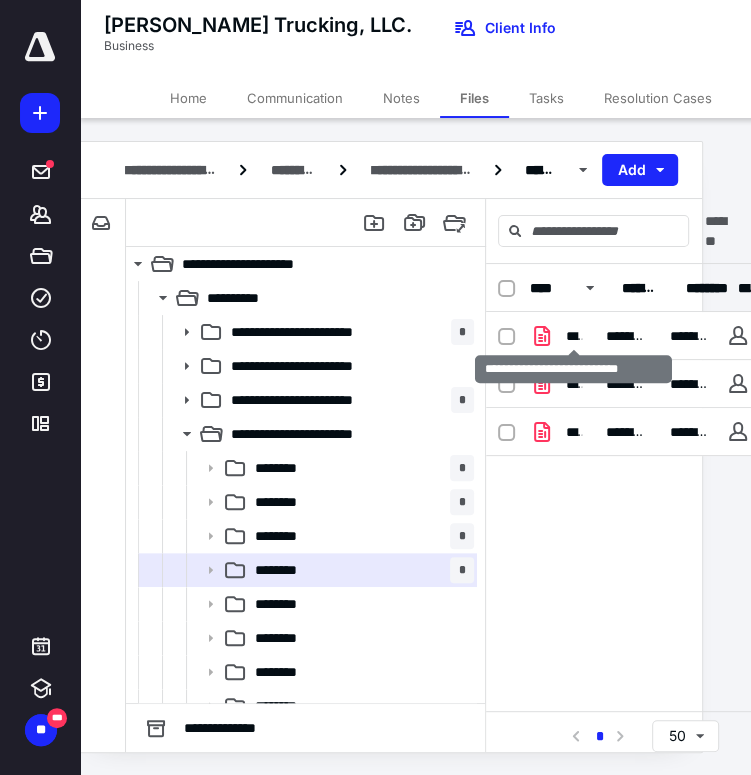 click on "**********" at bounding box center (574, 336) 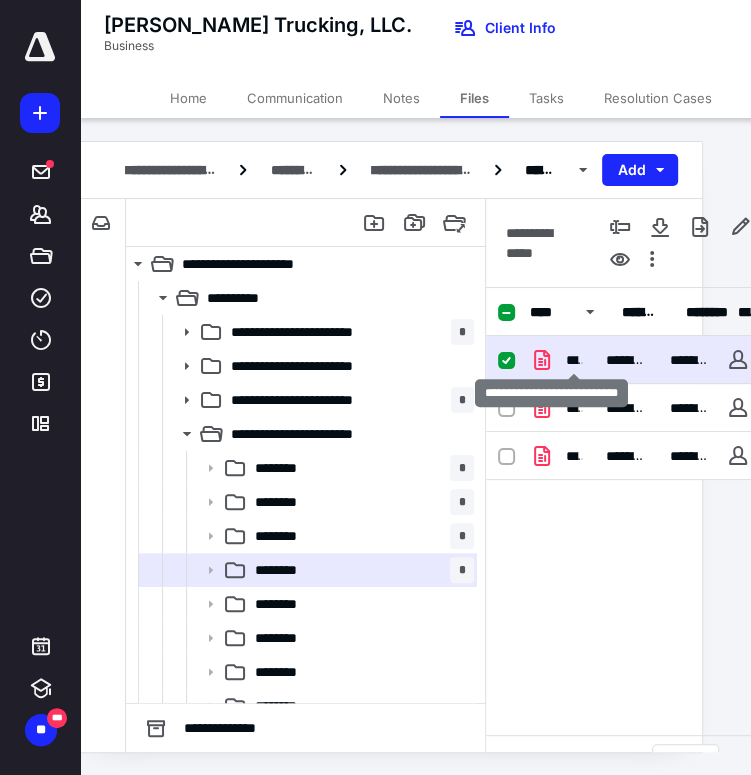 click on "**********" at bounding box center (574, 360) 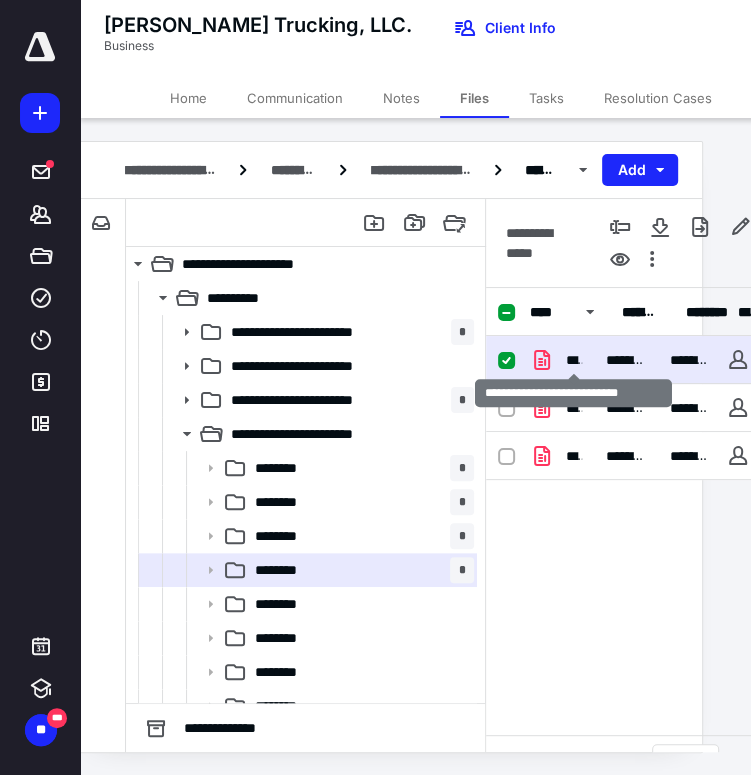 click on "**********" at bounding box center [574, 360] 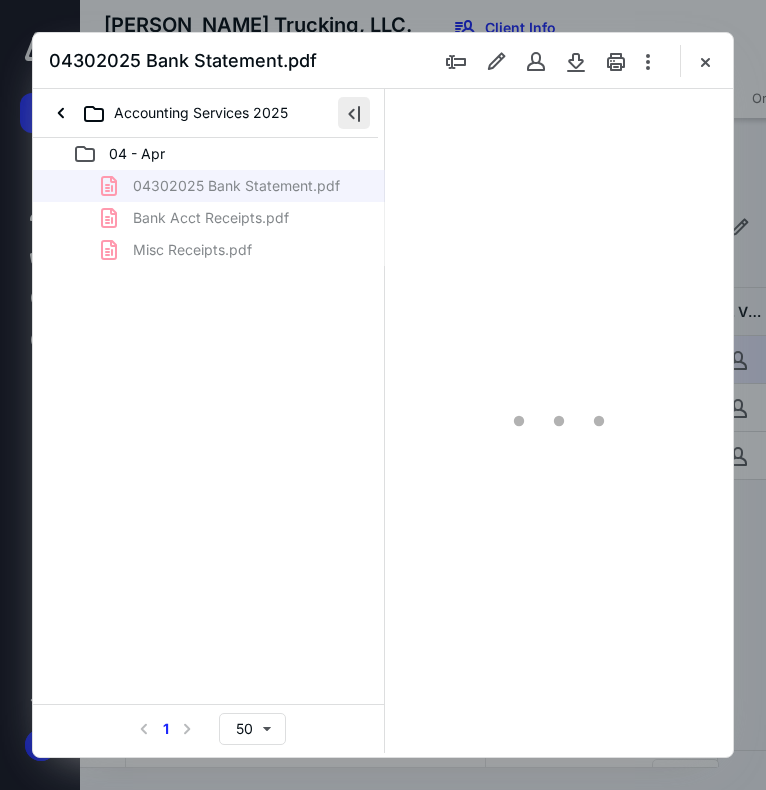 scroll, scrollTop: 0, scrollLeft: 0, axis: both 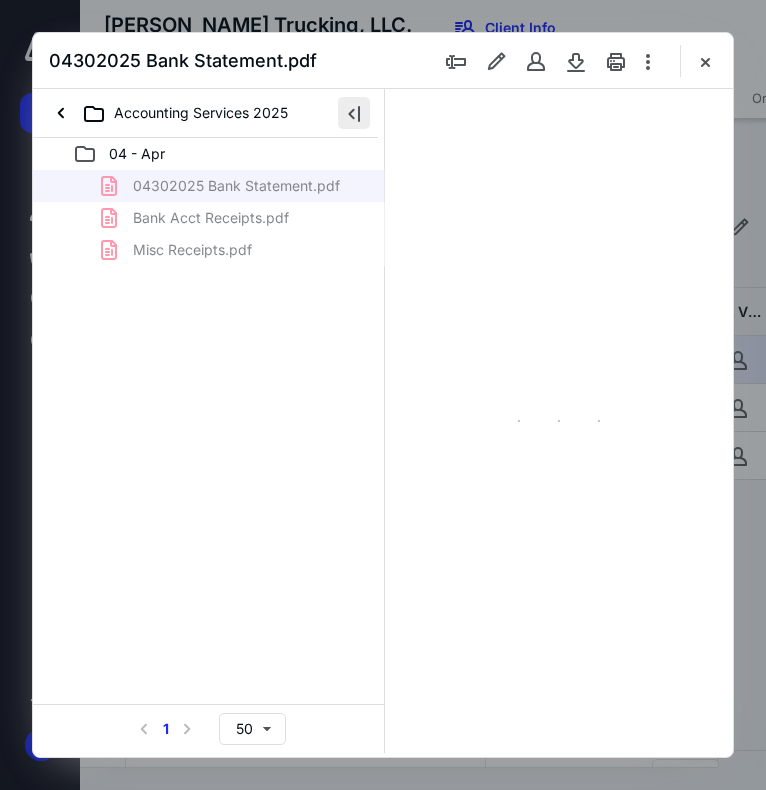 click at bounding box center (354, 113) 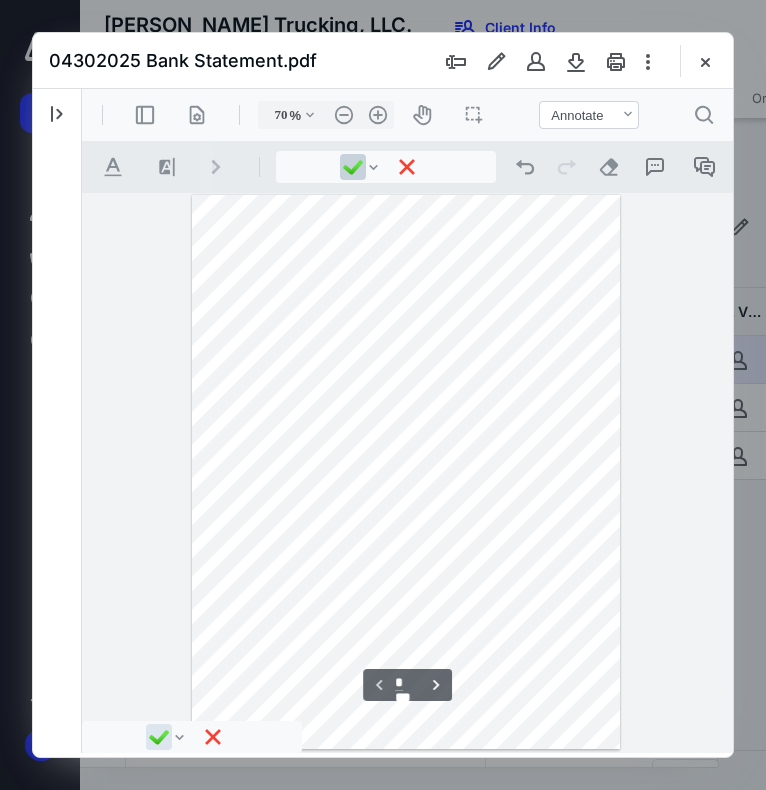 scroll, scrollTop: 0, scrollLeft: 0, axis: both 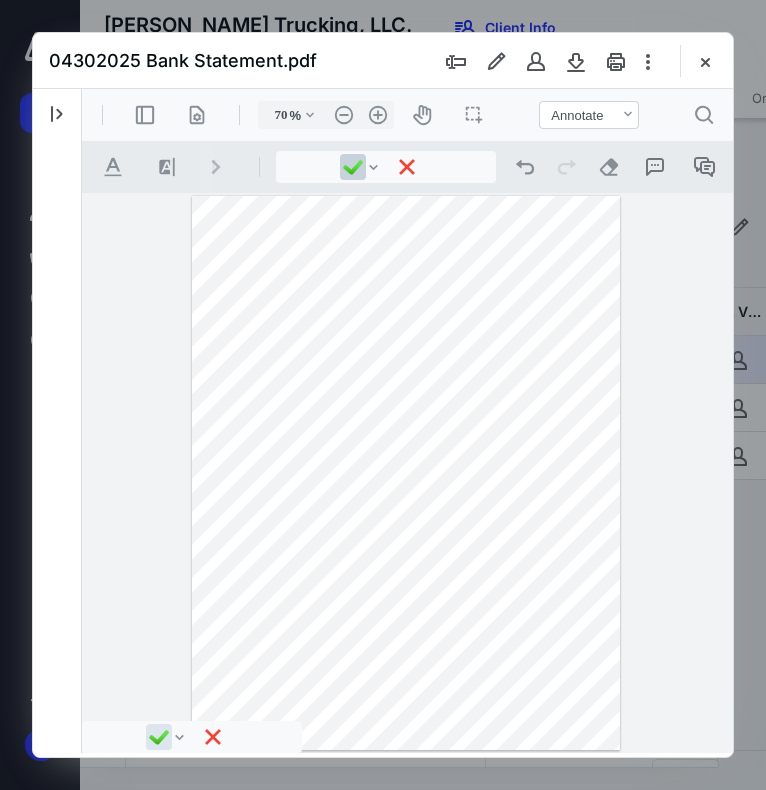 type on "74" 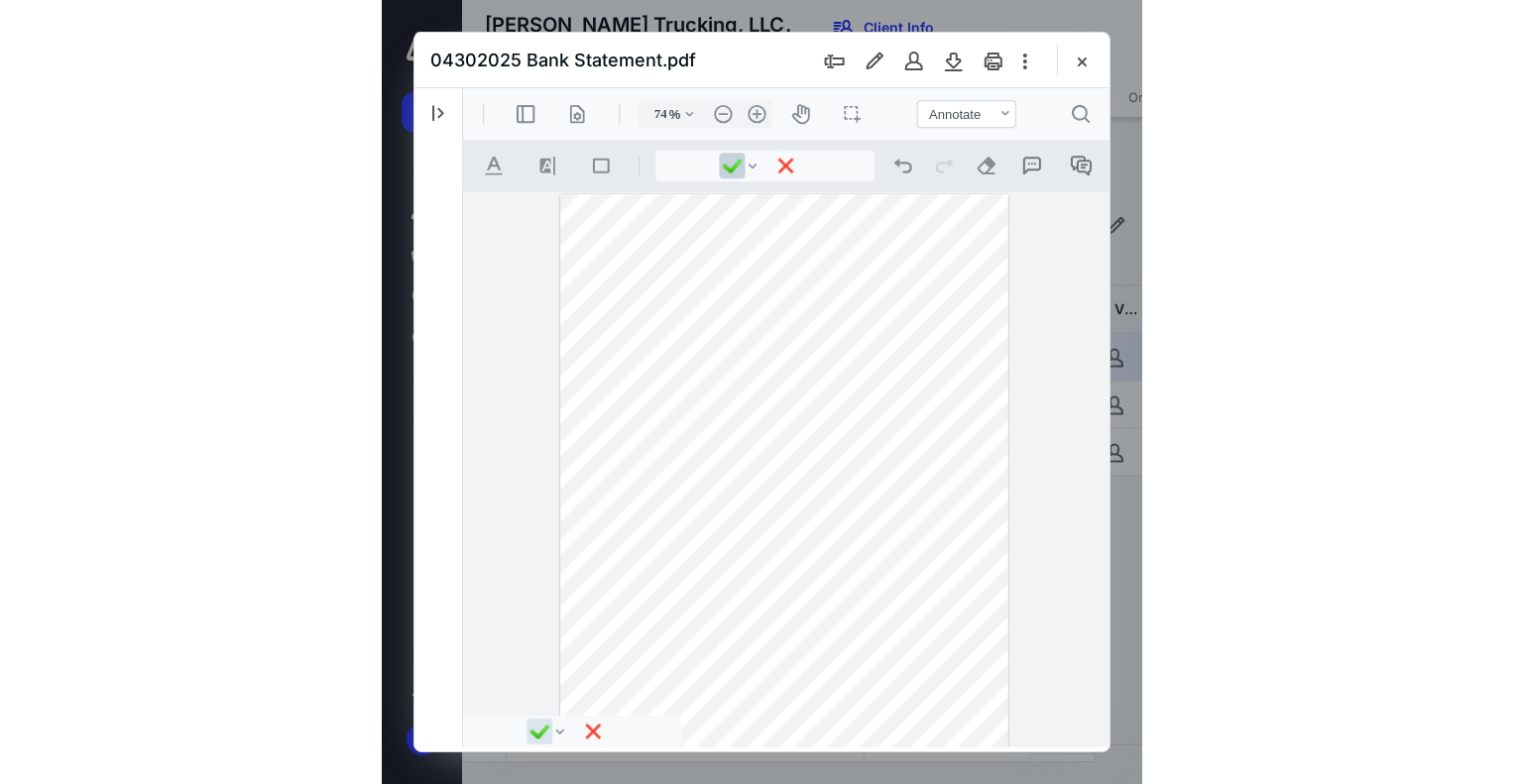 scroll, scrollTop: 0, scrollLeft: 0, axis: both 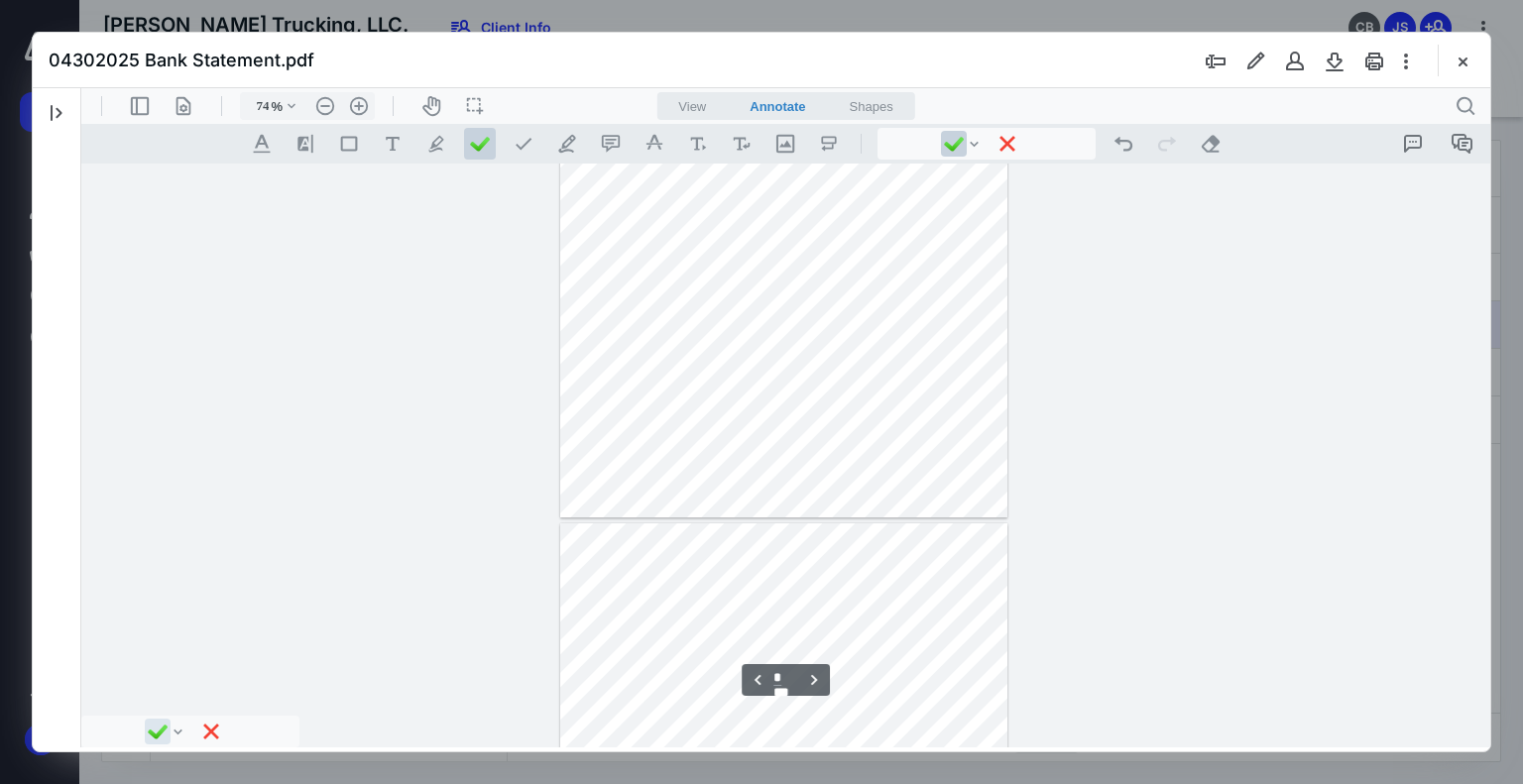type on "*" 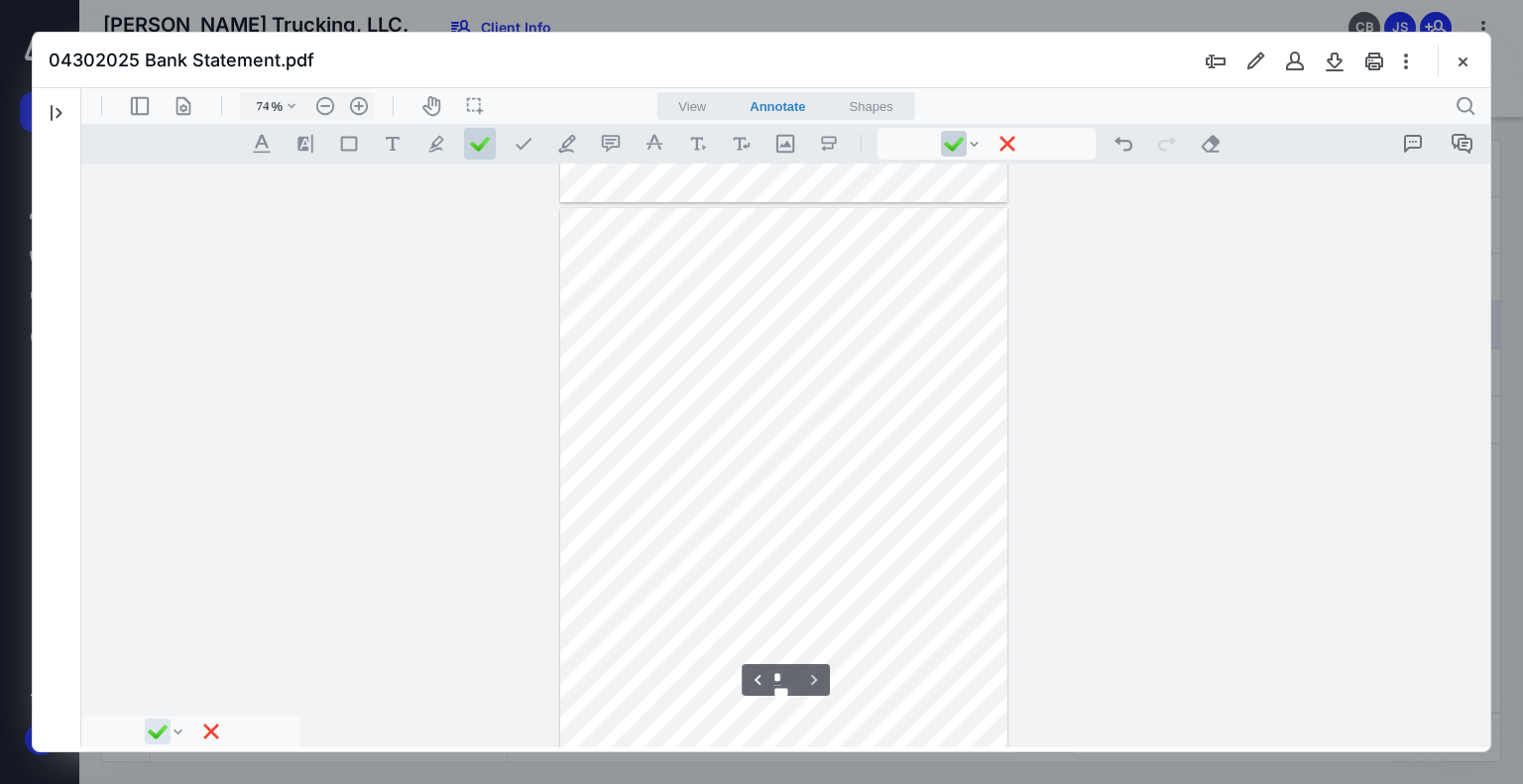 scroll, scrollTop: 1170, scrollLeft: 0, axis: vertical 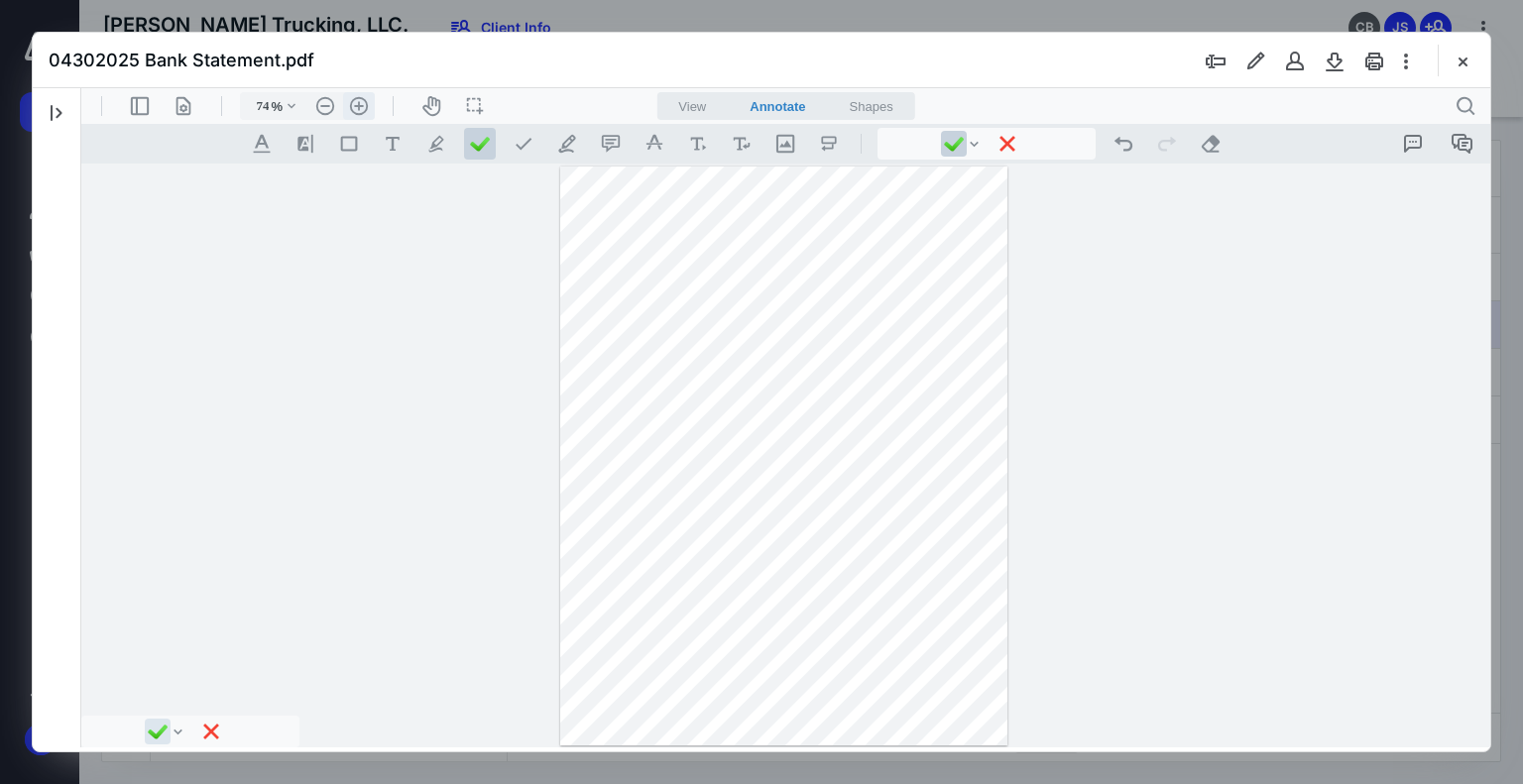 click on ".cls-1{fill:#abb0c4;} icon - header - zoom - in - line" at bounding box center (359, 106) 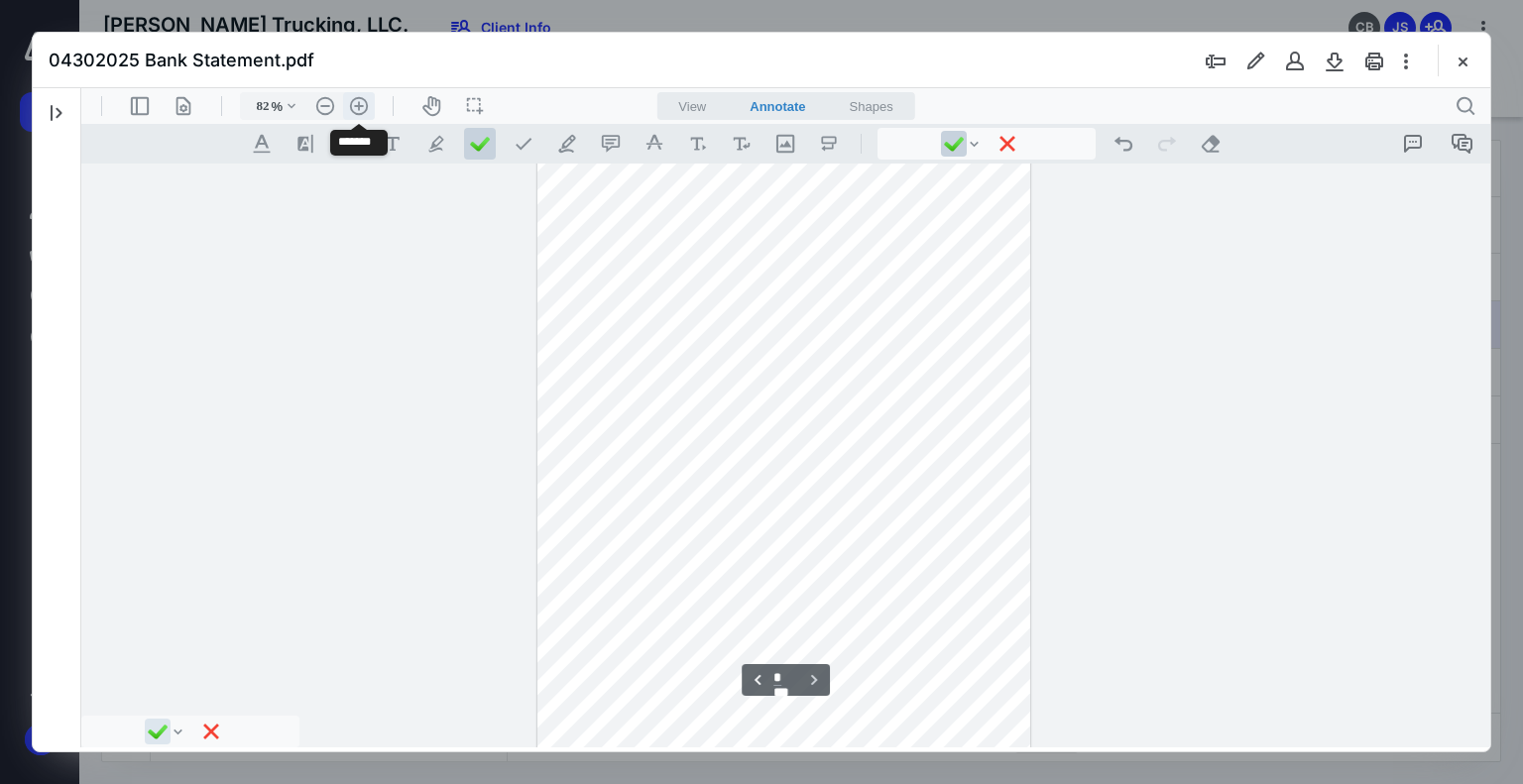 click on ".cls-1{fill:#abb0c4;} icon - header - zoom - in - line" at bounding box center (359, 106) 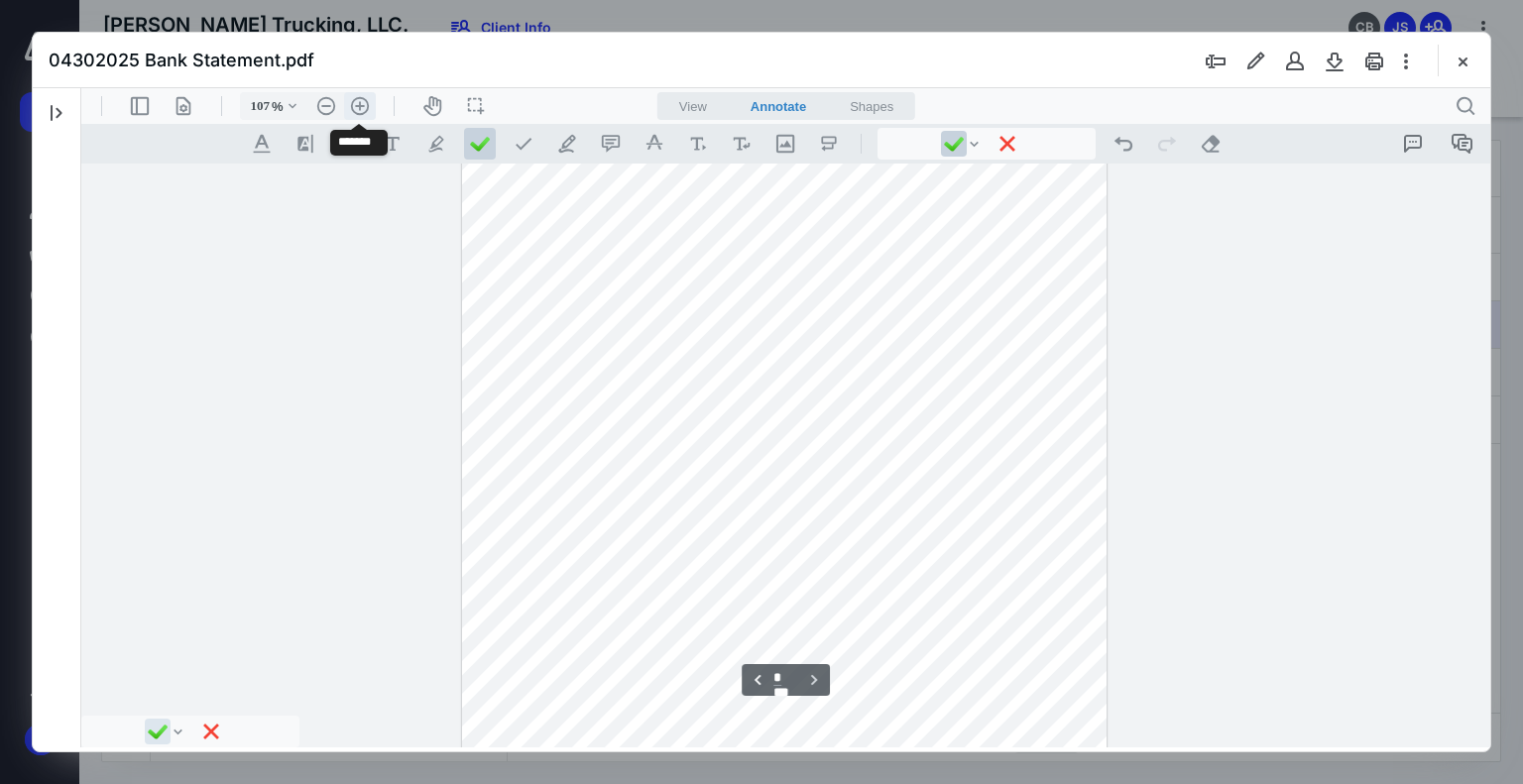 click on ".cls-1{fill:#abb0c4;} icon - header - zoom - in - line" at bounding box center (360, 106) 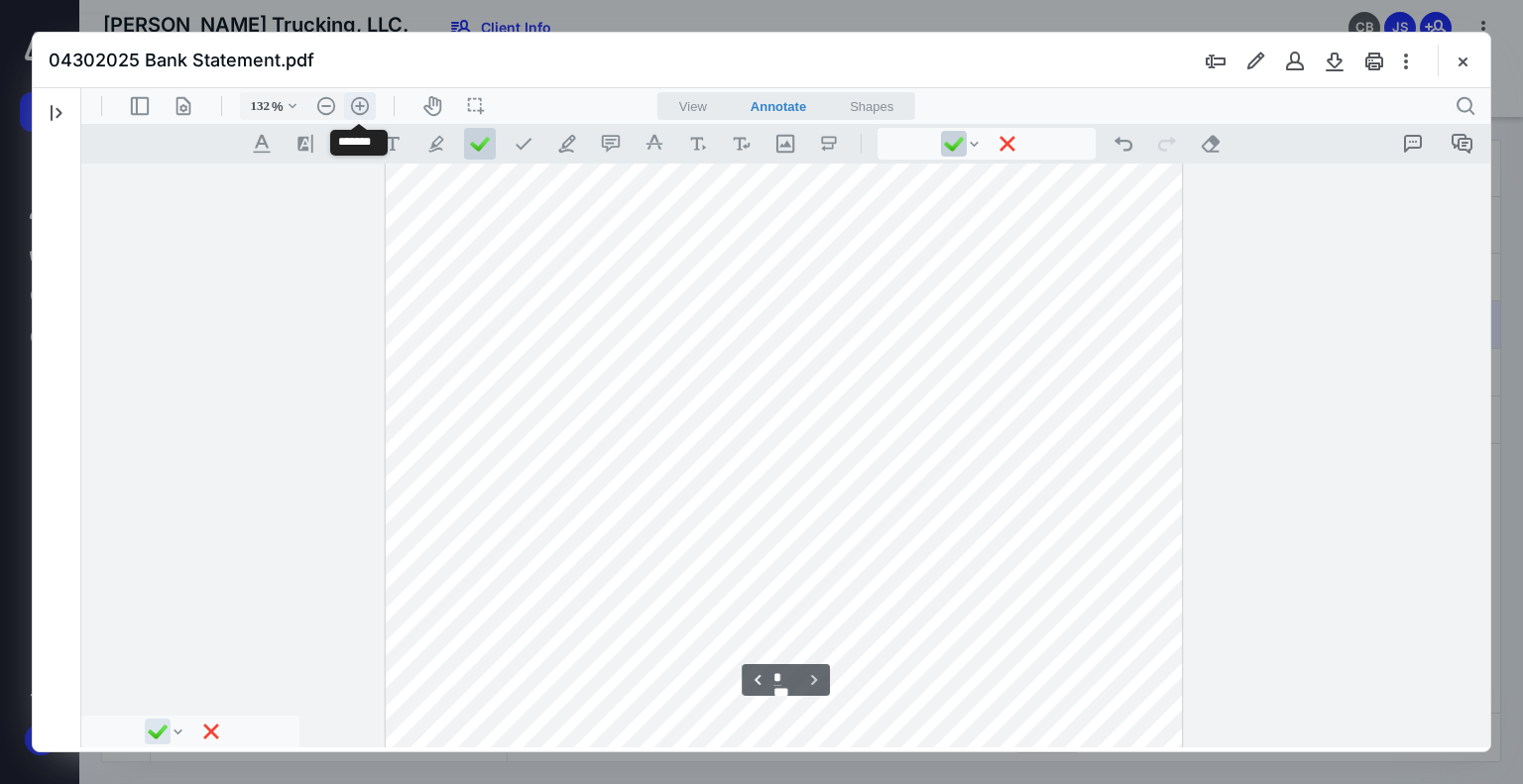 click on ".cls-1{fill:#abb0c4;} icon - header - zoom - in - line" at bounding box center [360, 106] 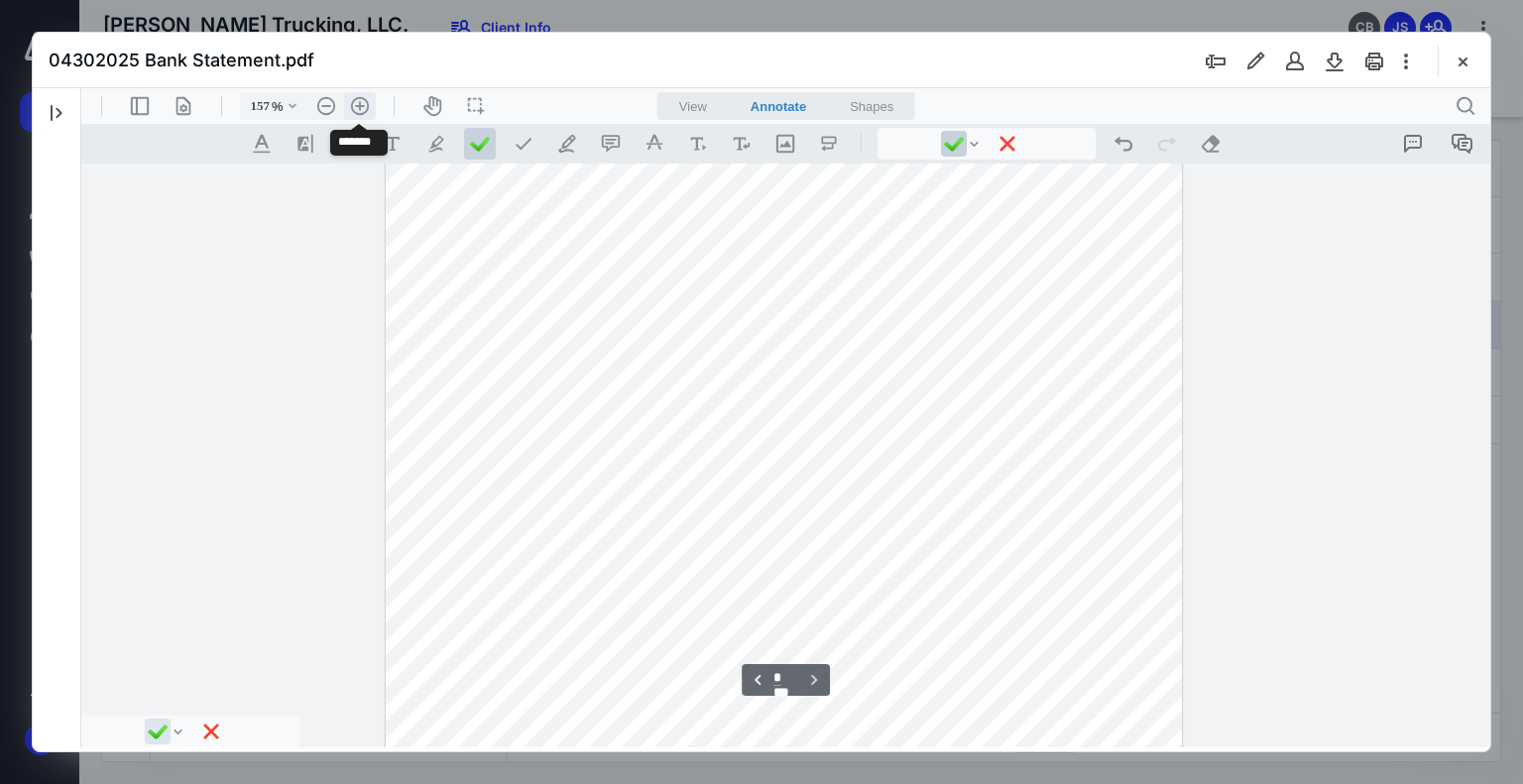 scroll, scrollTop: 2763, scrollLeft: 0, axis: vertical 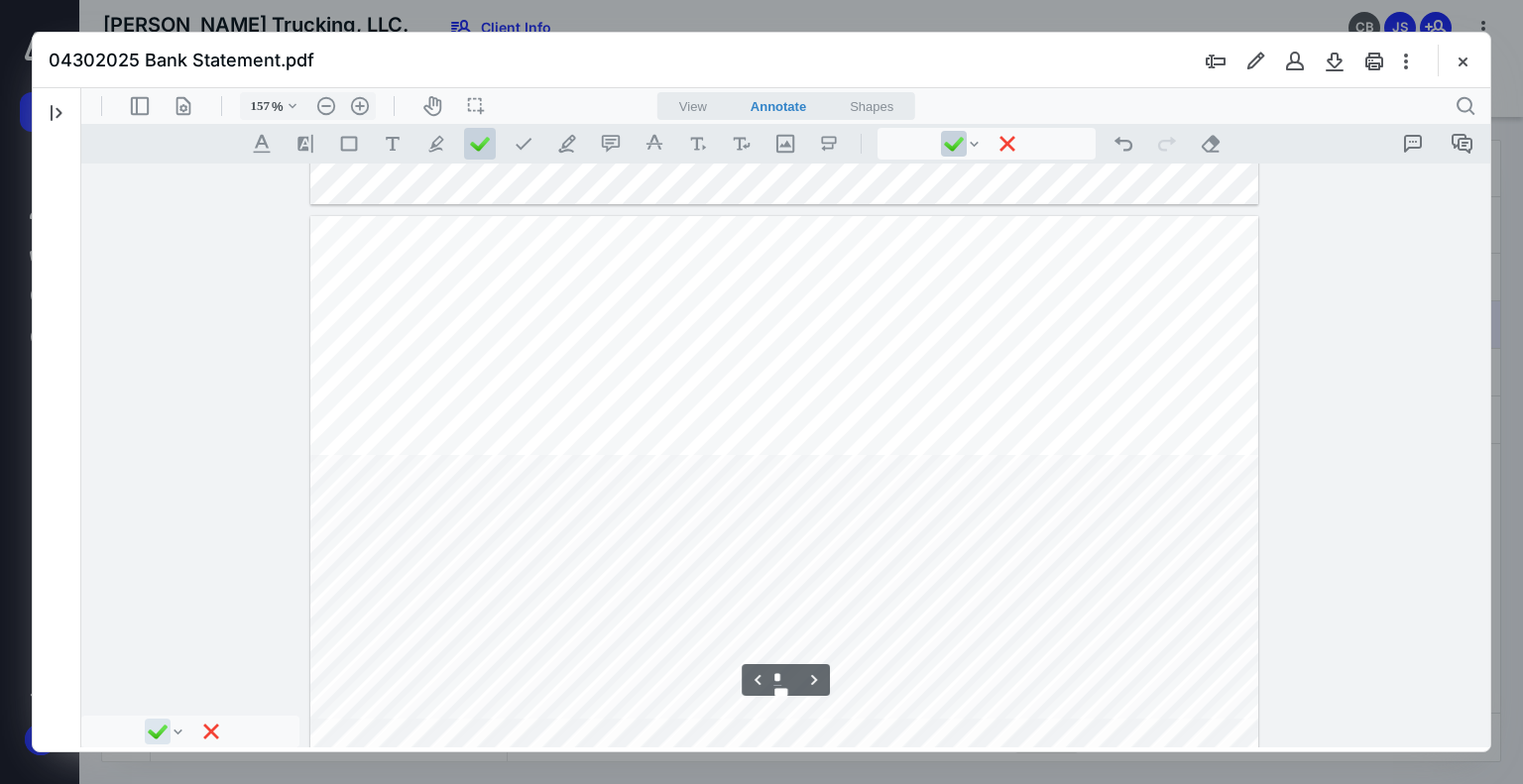 type on "*" 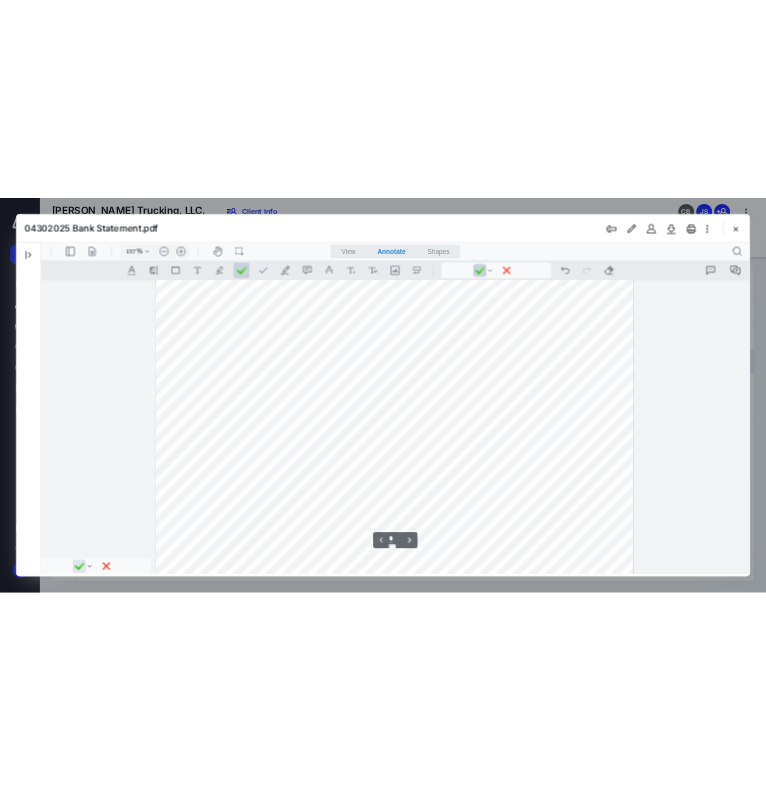 scroll, scrollTop: 200, scrollLeft: 0, axis: vertical 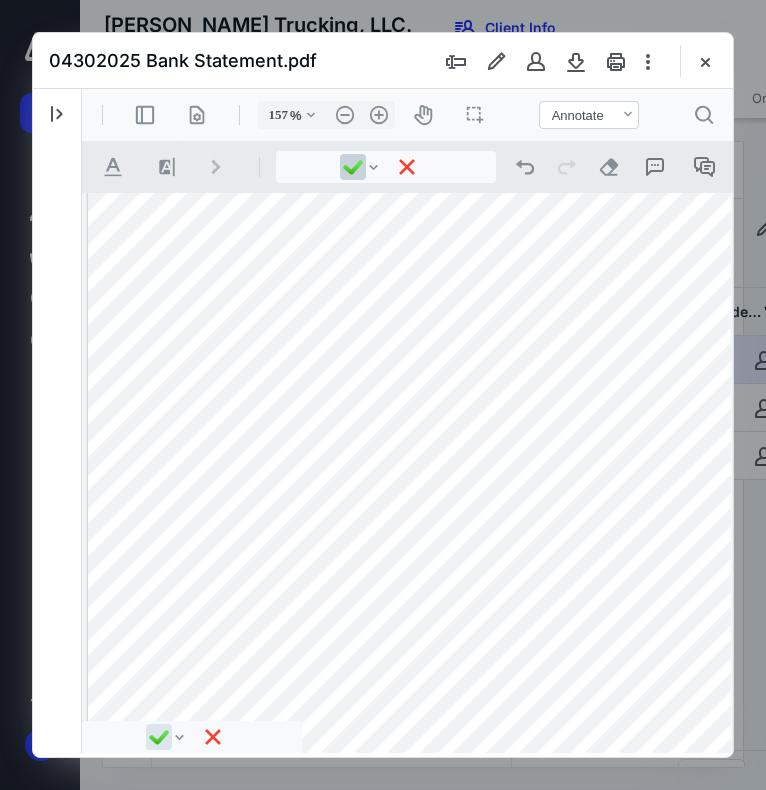 drag, startPoint x: 452, startPoint y: 745, endPoint x: 484, endPoint y: 746, distance: 32.01562 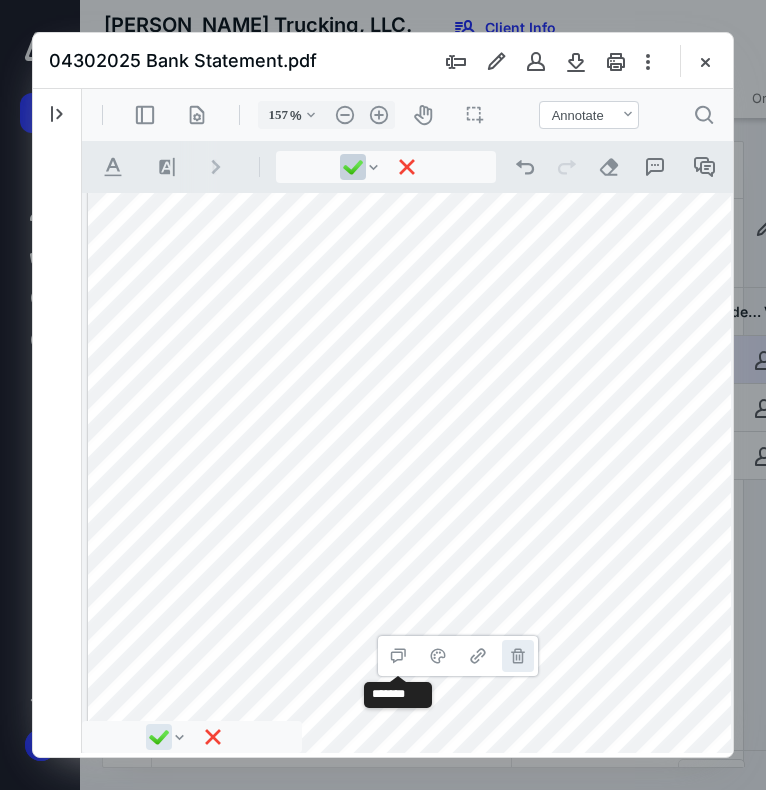 click on "**********" at bounding box center [518, 656] 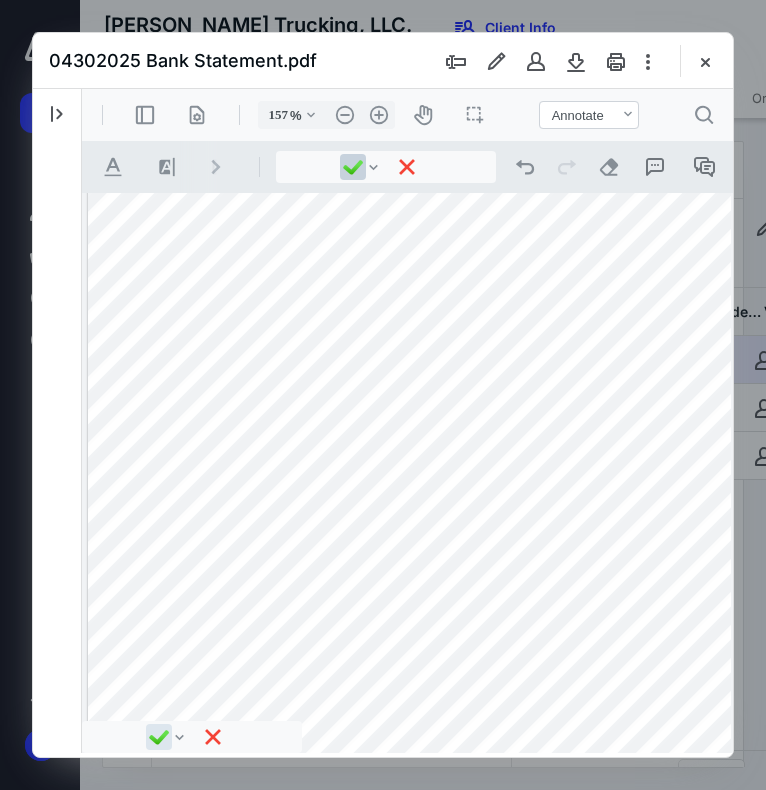 click on ".cls-1{fill:#abb0c4;} icon - chevron - right" at bounding box center (216, 167) 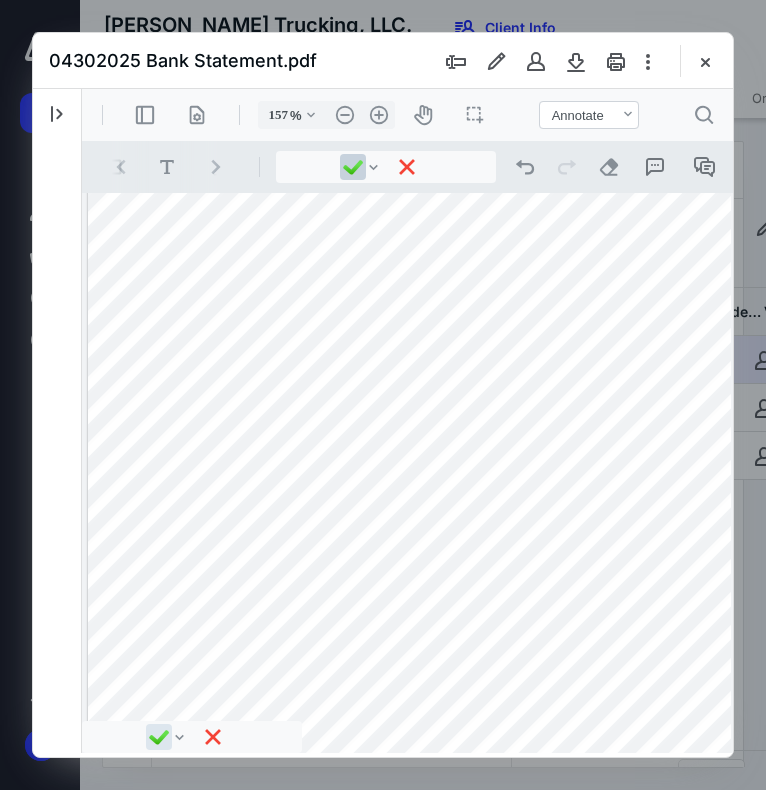 click on ".cls-1{fill:#abb0c4;} icon - chevron - right" at bounding box center (216, 167) 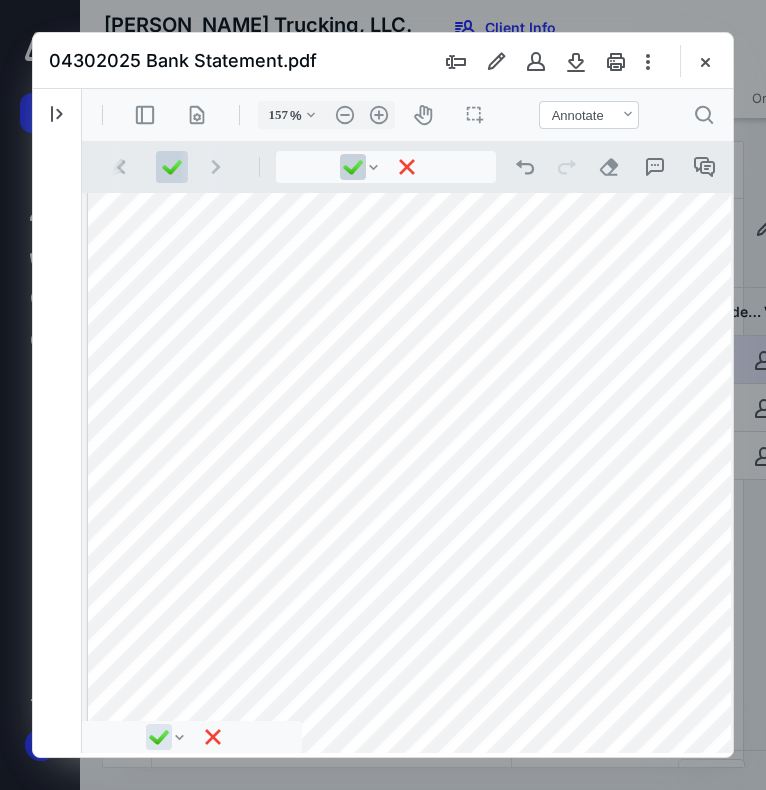 scroll, scrollTop: 0, scrollLeft: 216, axis: horizontal 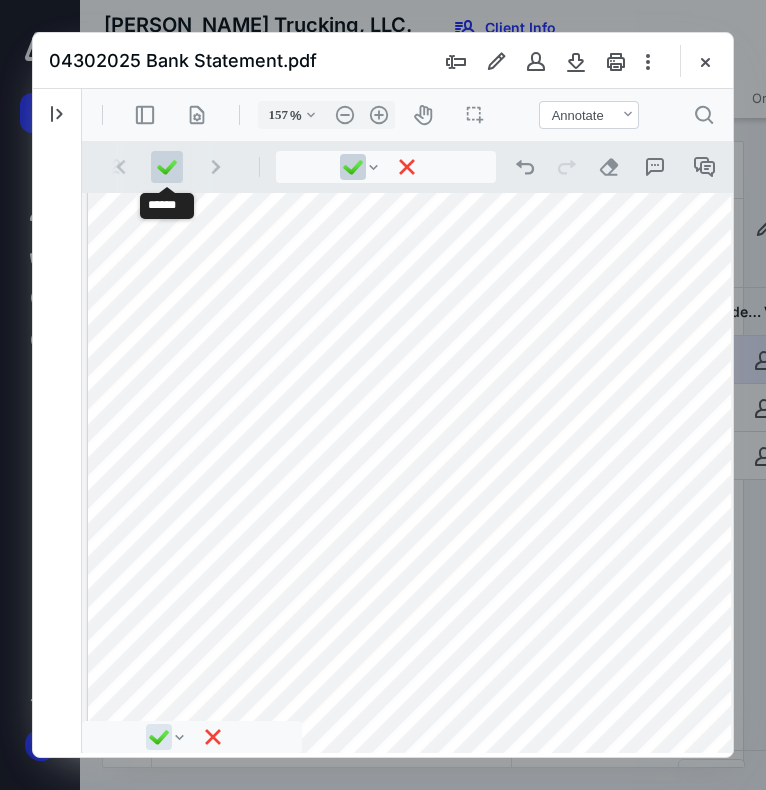 click at bounding box center (167, 167) 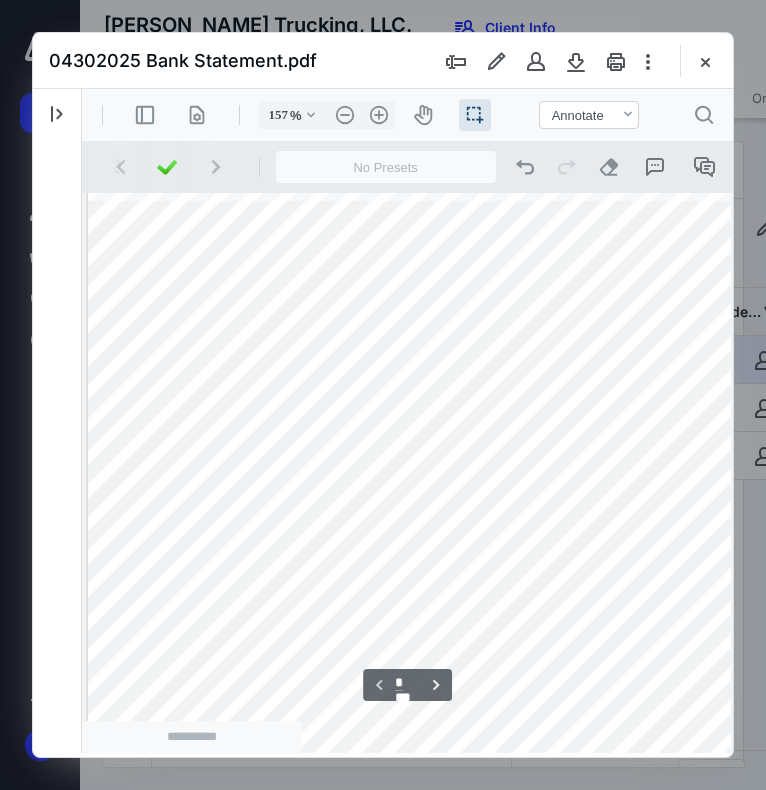scroll, scrollTop: 400, scrollLeft: 0, axis: vertical 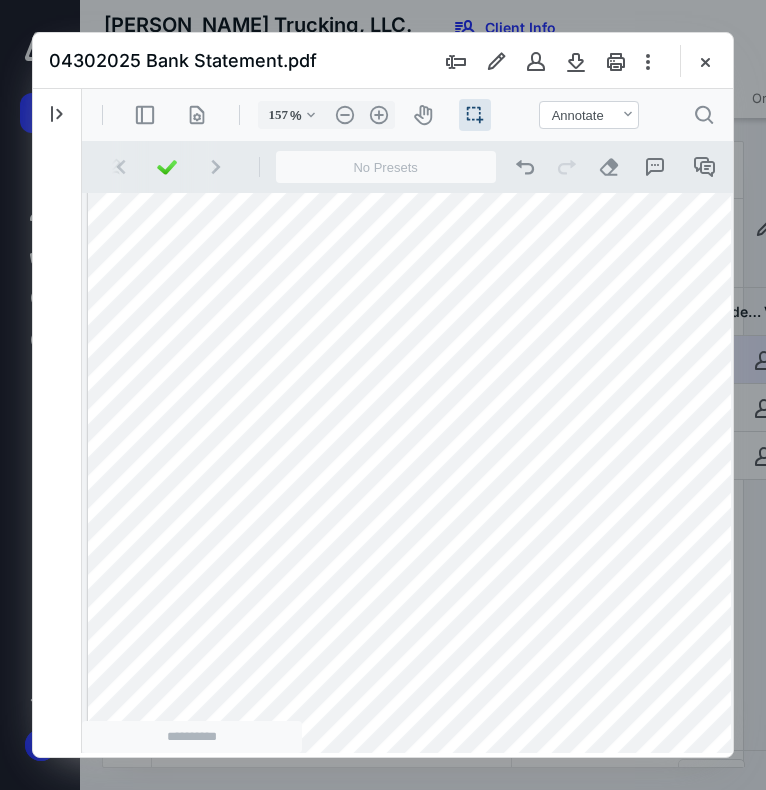 drag, startPoint x: 381, startPoint y: 743, endPoint x: 397, endPoint y: 748, distance: 16.763054 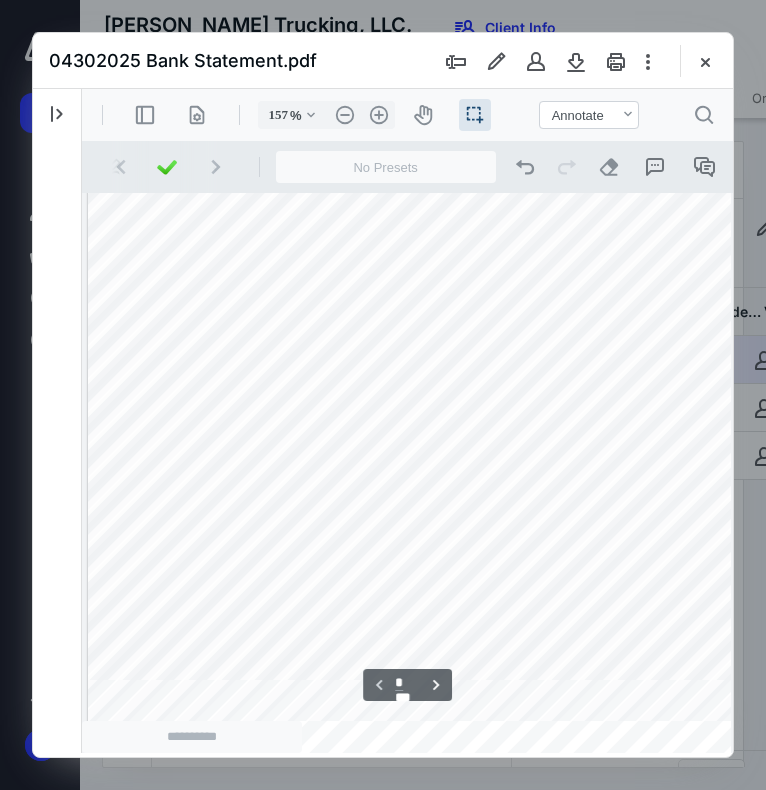 scroll, scrollTop: 300, scrollLeft: 0, axis: vertical 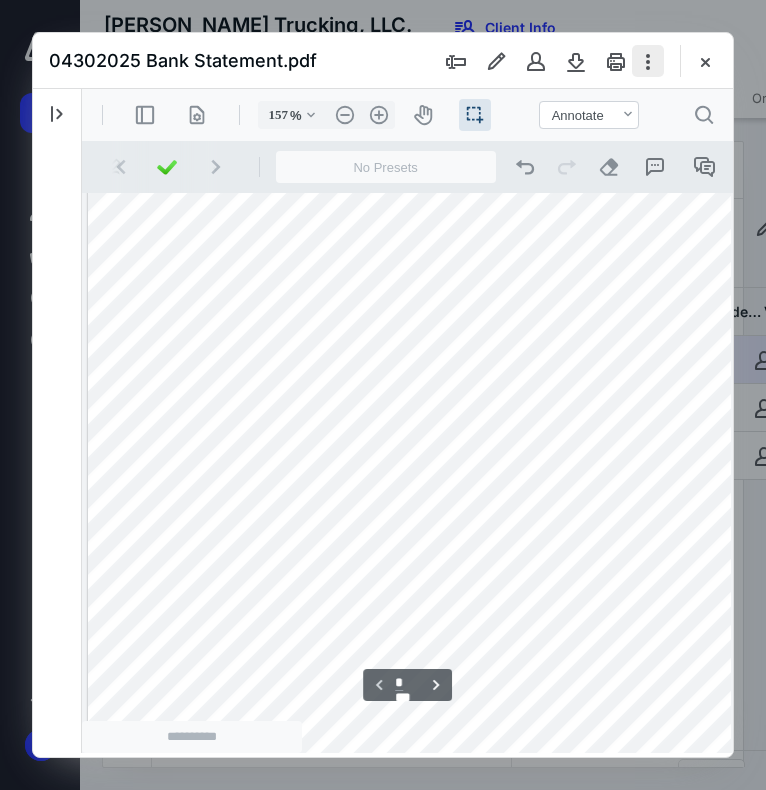 click at bounding box center (648, 61) 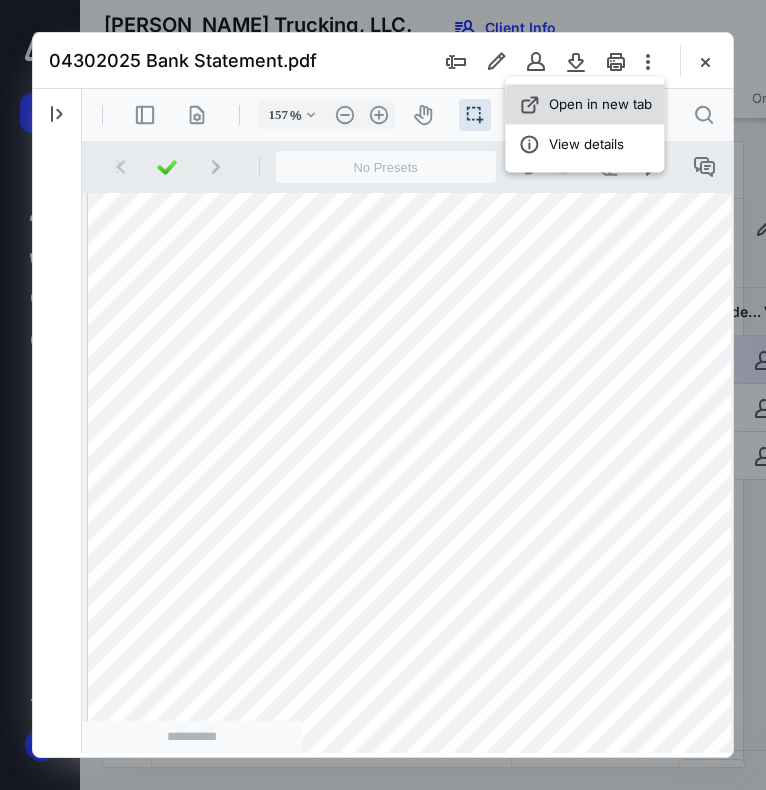click on "Open in new tab" at bounding box center (584, 104) 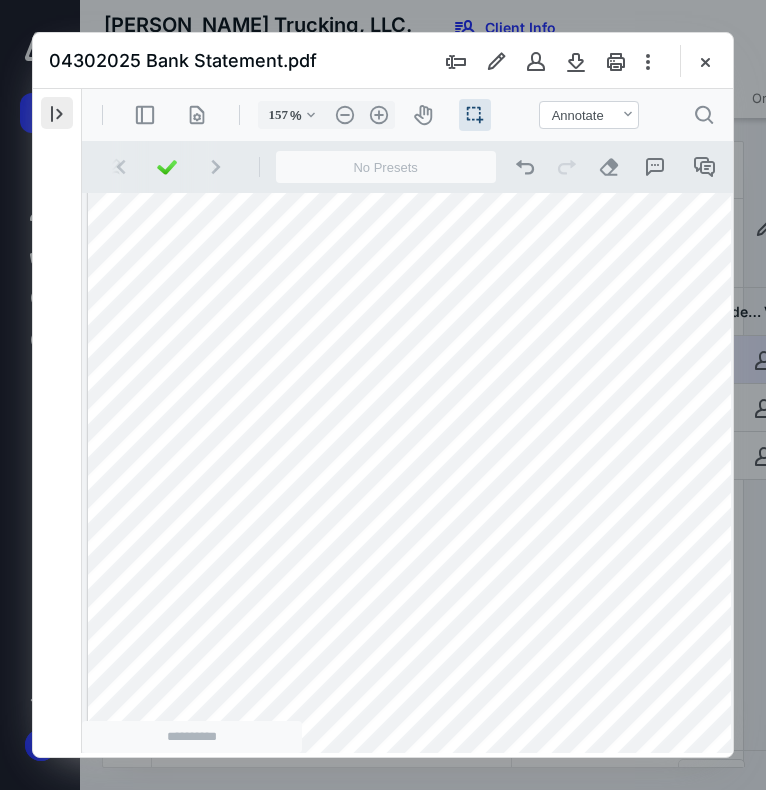click at bounding box center (57, 113) 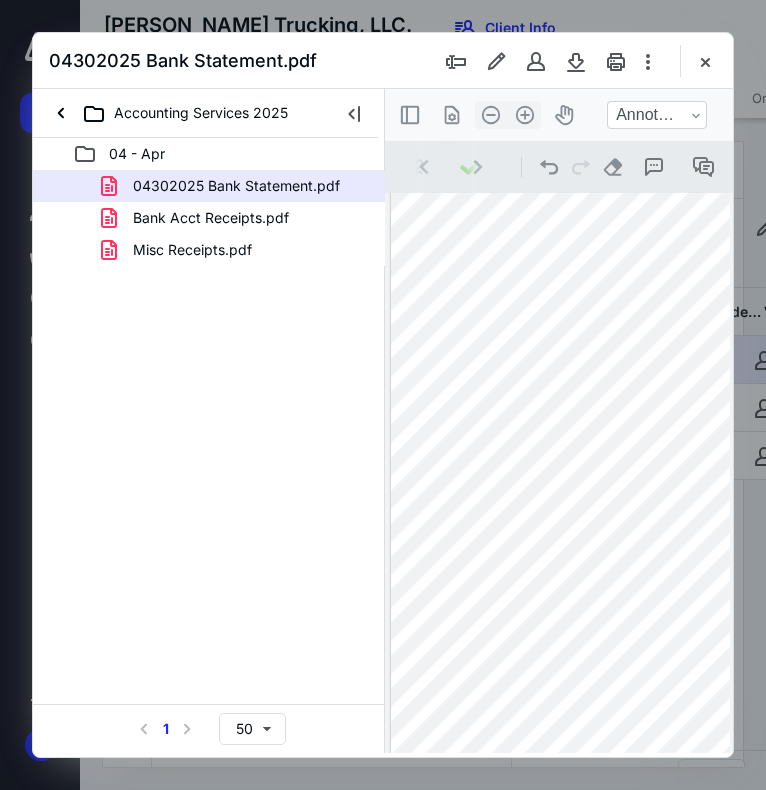 click on "Bank Acct Receipts.pdf" at bounding box center (199, 218) 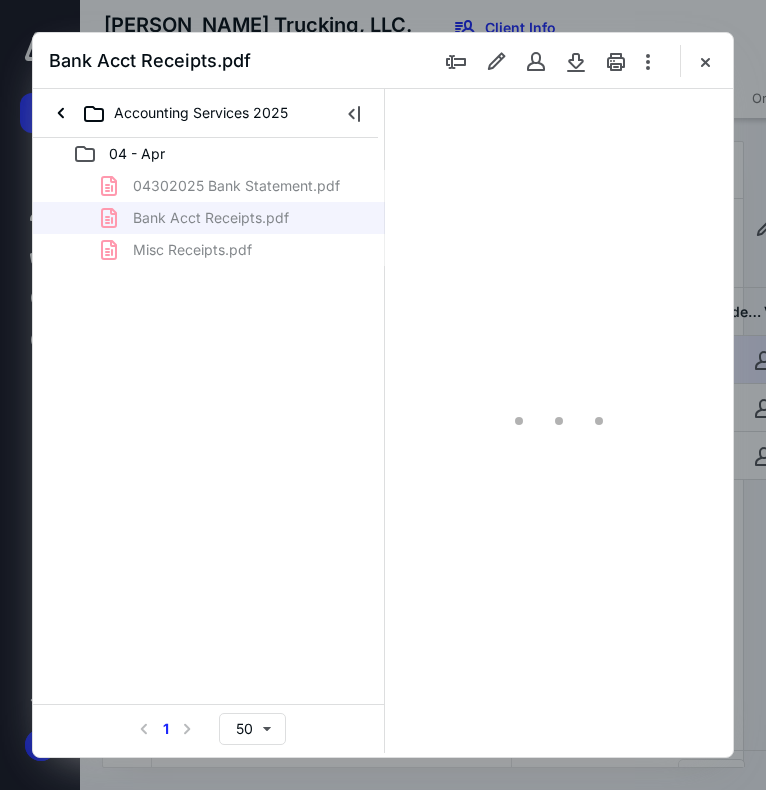 scroll, scrollTop: 0, scrollLeft: 0, axis: both 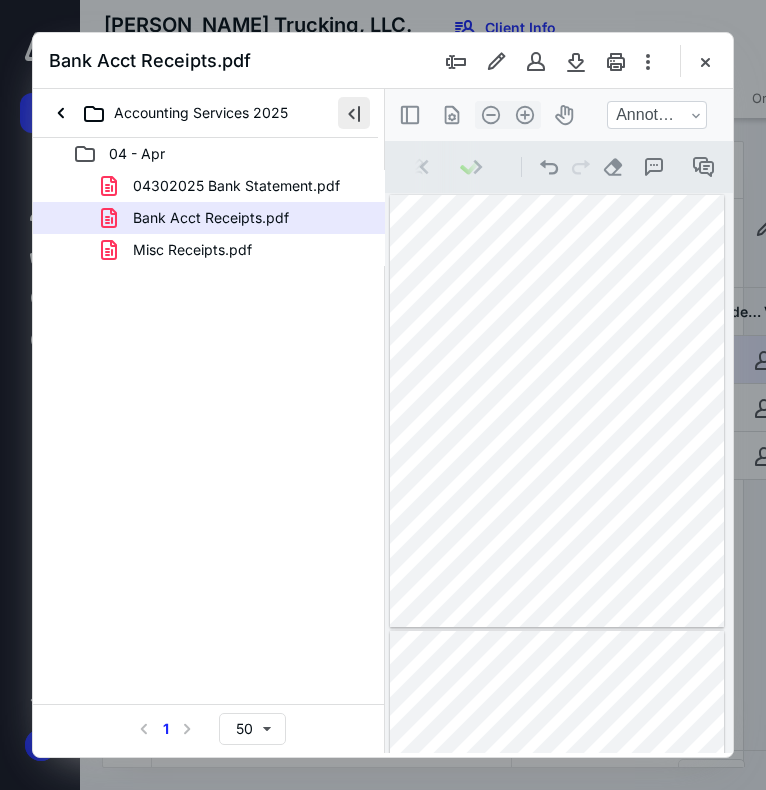 click at bounding box center [354, 113] 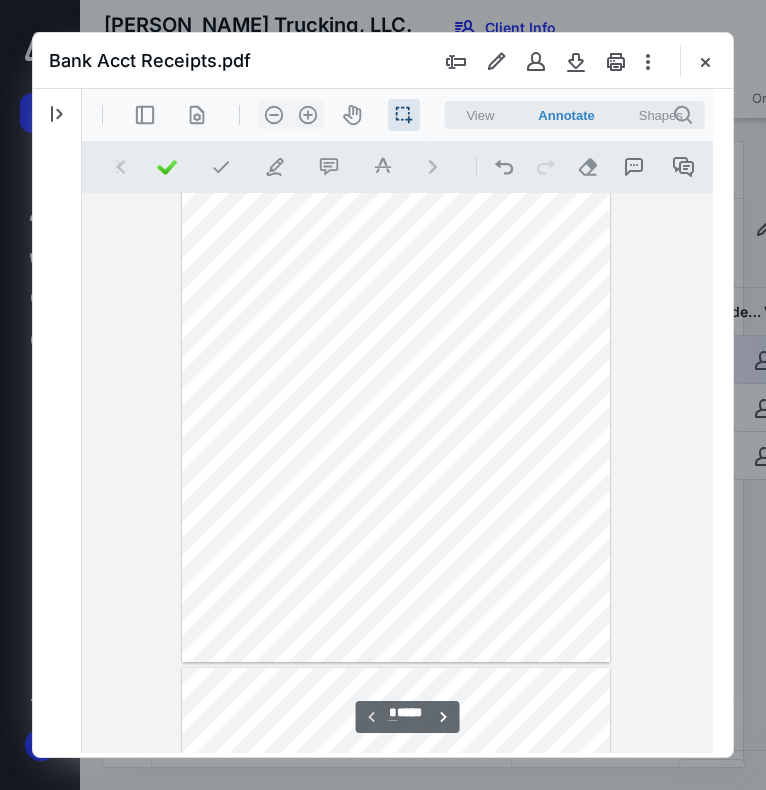 scroll, scrollTop: 101, scrollLeft: 0, axis: vertical 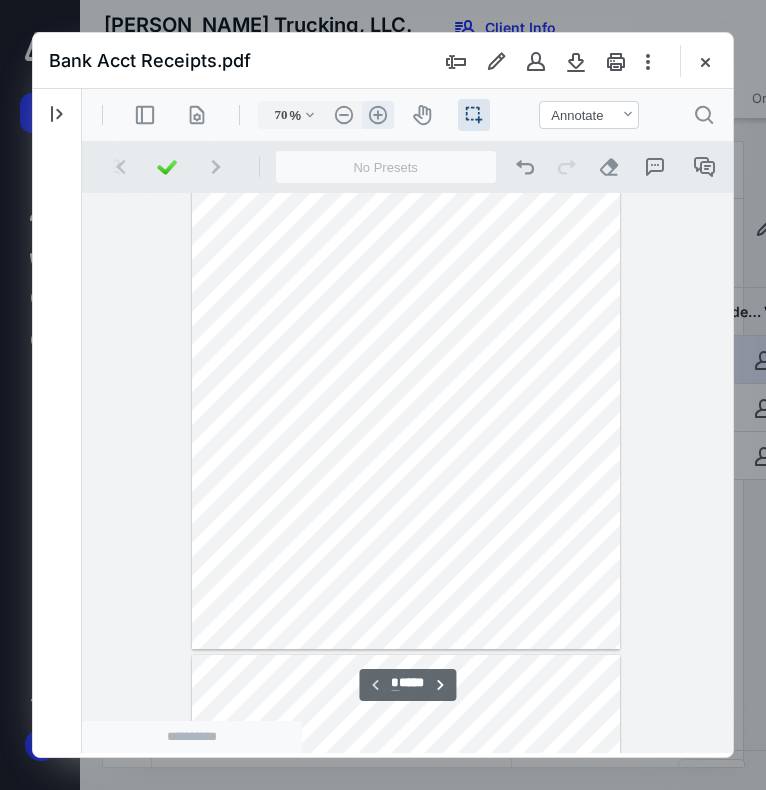 click on ".cls-1{fill:#abb0c4;} icon - header - zoom - in - line" at bounding box center [378, 115] 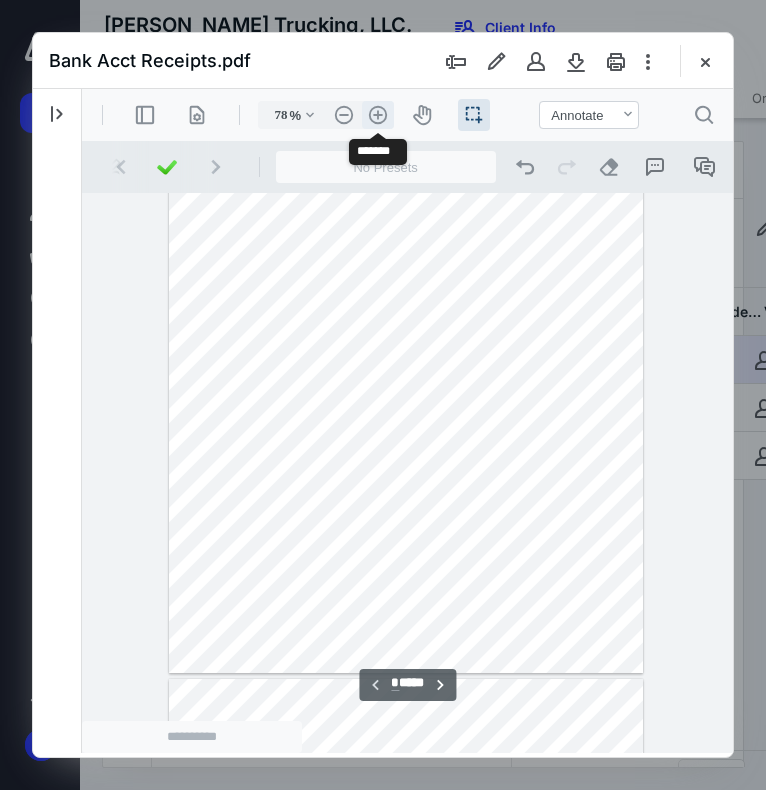 click on ".cls-1{fill:#abb0c4;} icon - header - zoom - in - line" at bounding box center (378, 115) 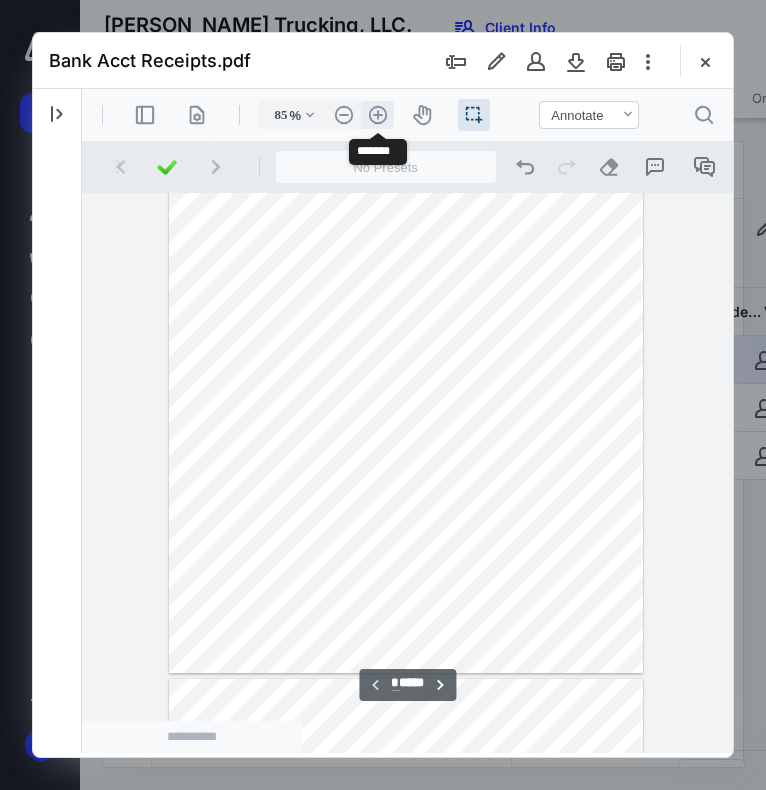 scroll, scrollTop: 171, scrollLeft: 0, axis: vertical 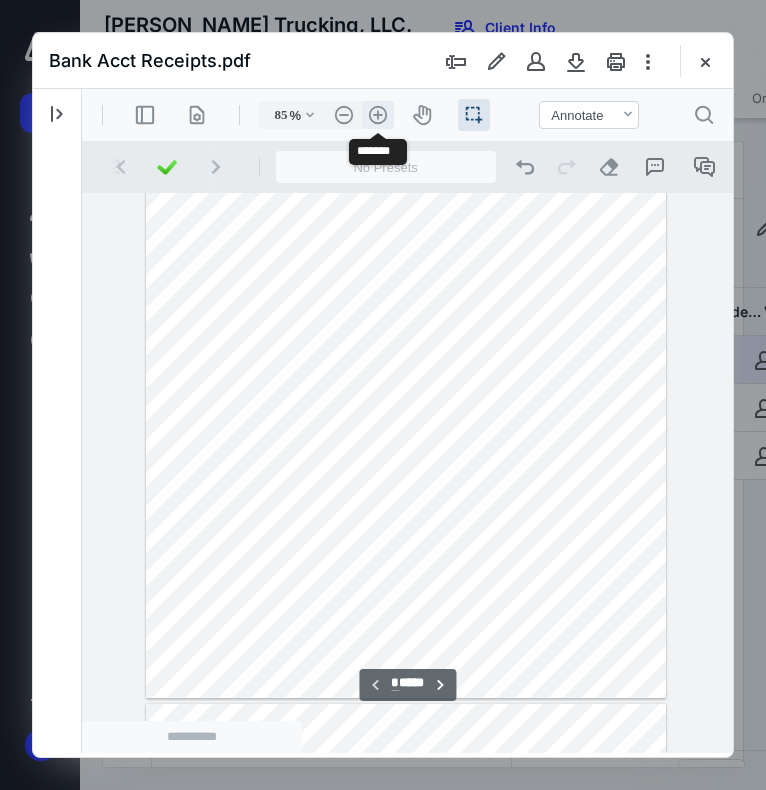 click on ".cls-1{fill:#abb0c4;} icon - header - zoom - in - line" at bounding box center (378, 115) 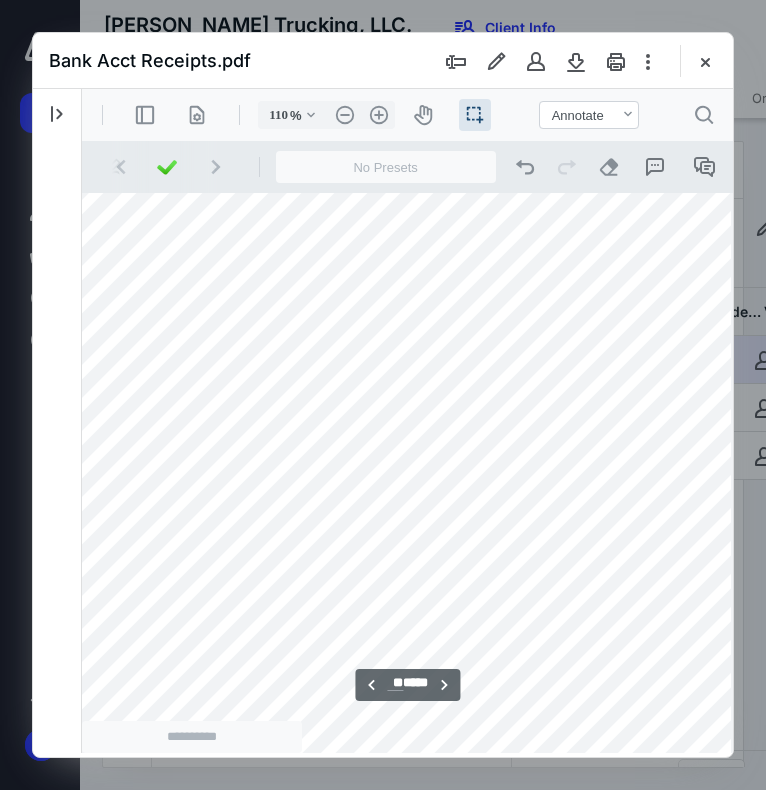 scroll, scrollTop: 32689, scrollLeft: 20, axis: both 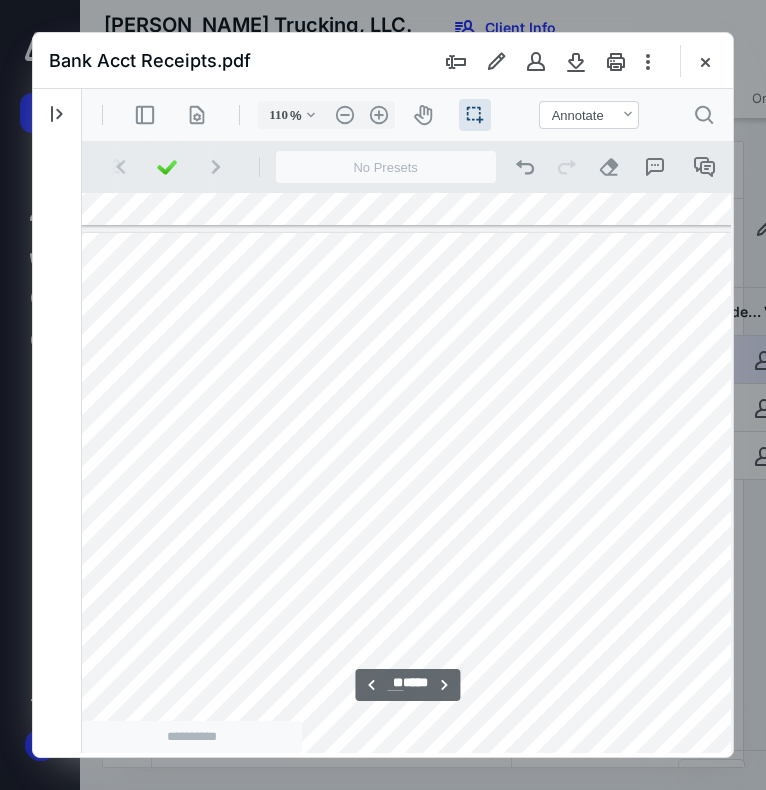 type on "**" 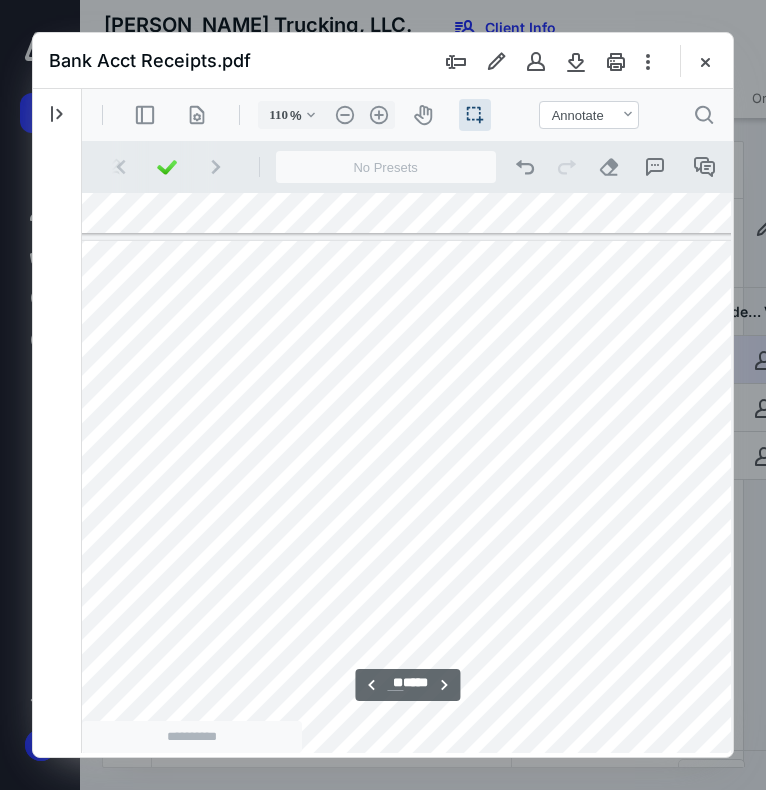 scroll, scrollTop: 31589, scrollLeft: 20, axis: both 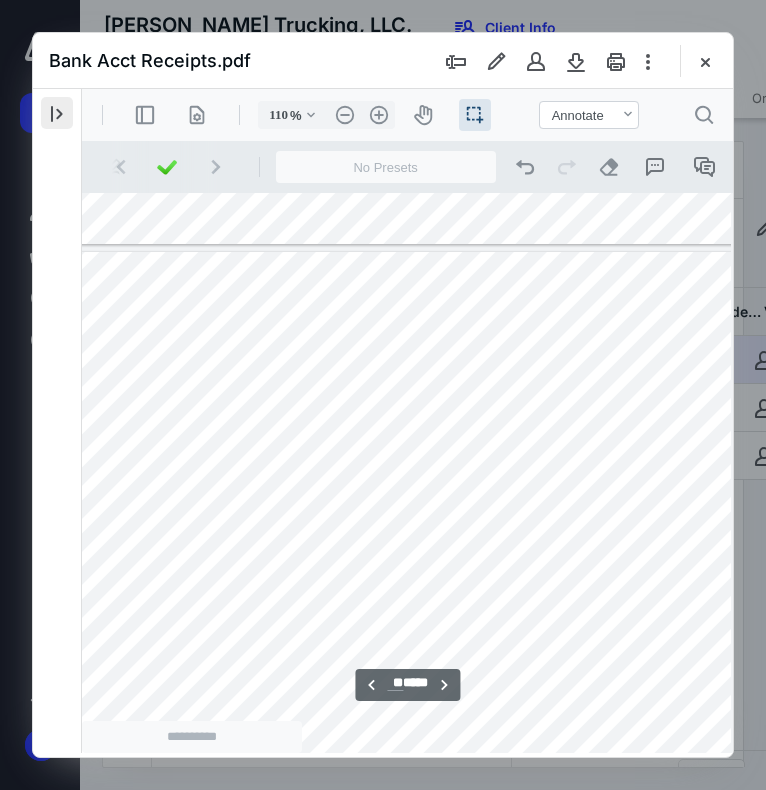 click at bounding box center [57, 113] 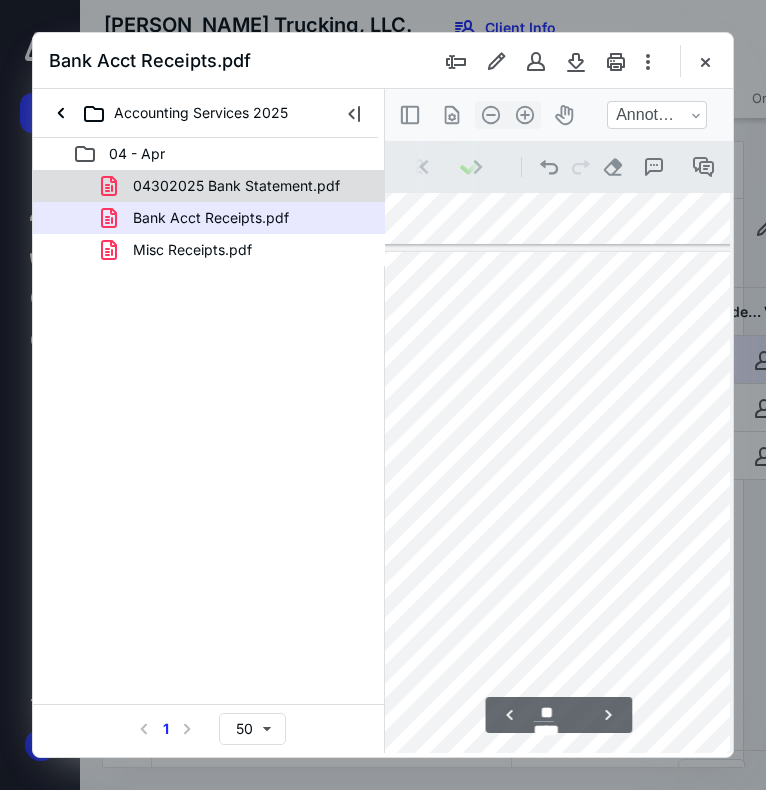 click on "04302025 Bank Statement.pdf" at bounding box center [236, 186] 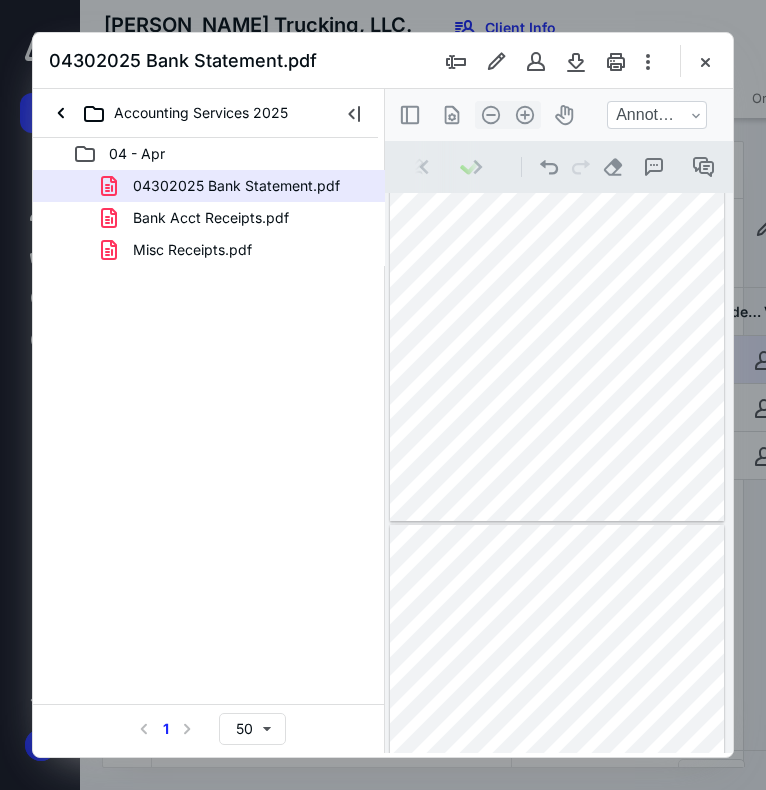 type on "*" 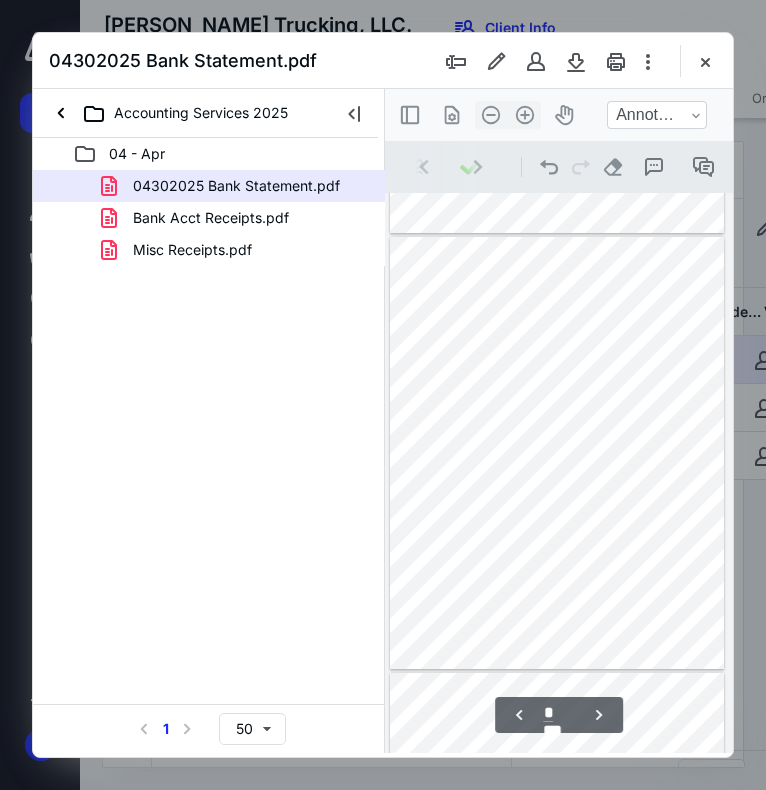 scroll, scrollTop: 406, scrollLeft: 0, axis: vertical 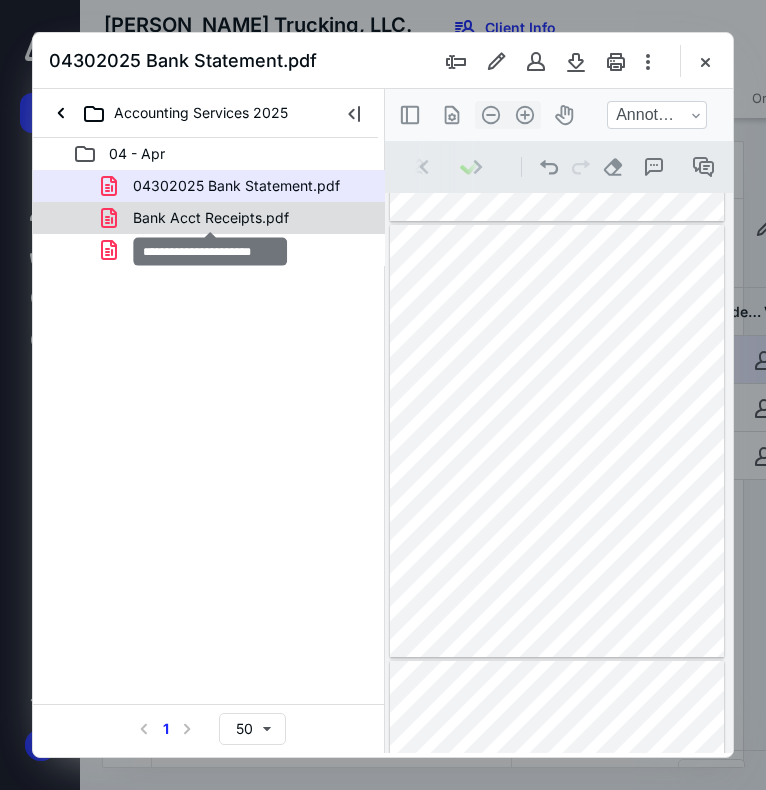 click on "Bank Acct Receipts.pdf" at bounding box center [211, 218] 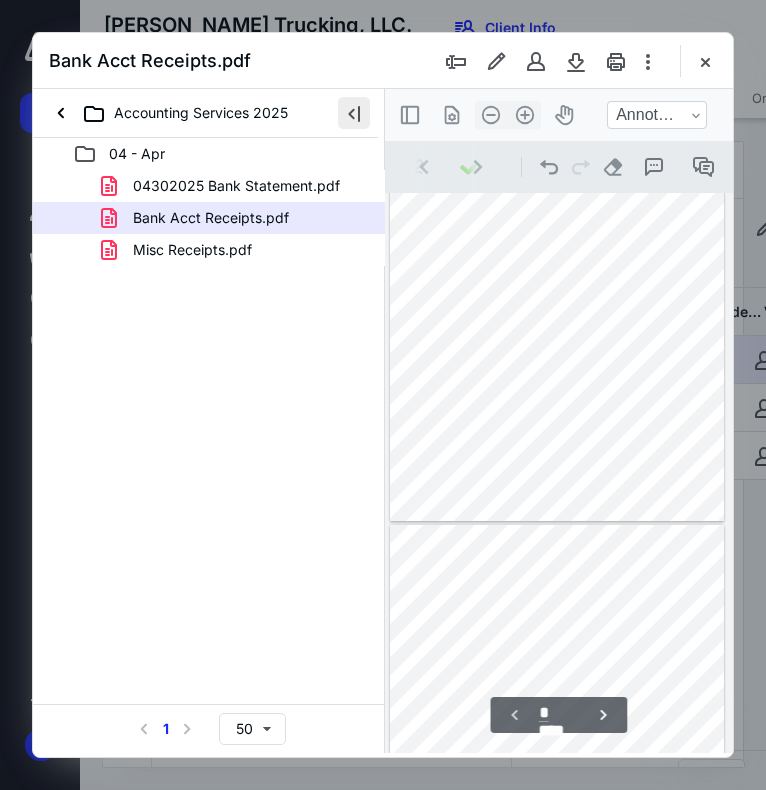 click at bounding box center [354, 113] 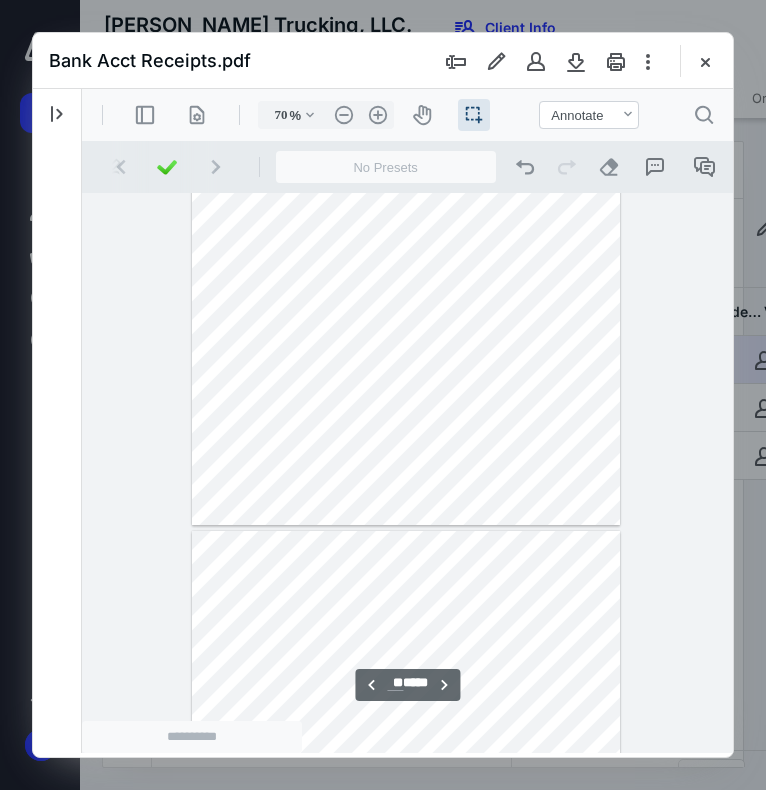 scroll, scrollTop: 7507, scrollLeft: 0, axis: vertical 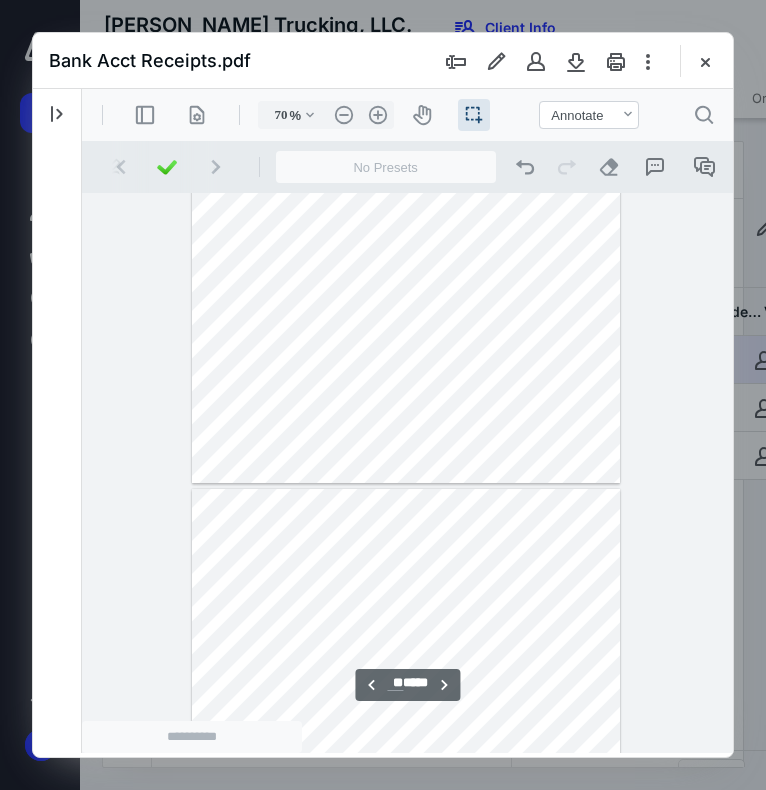 type on "**" 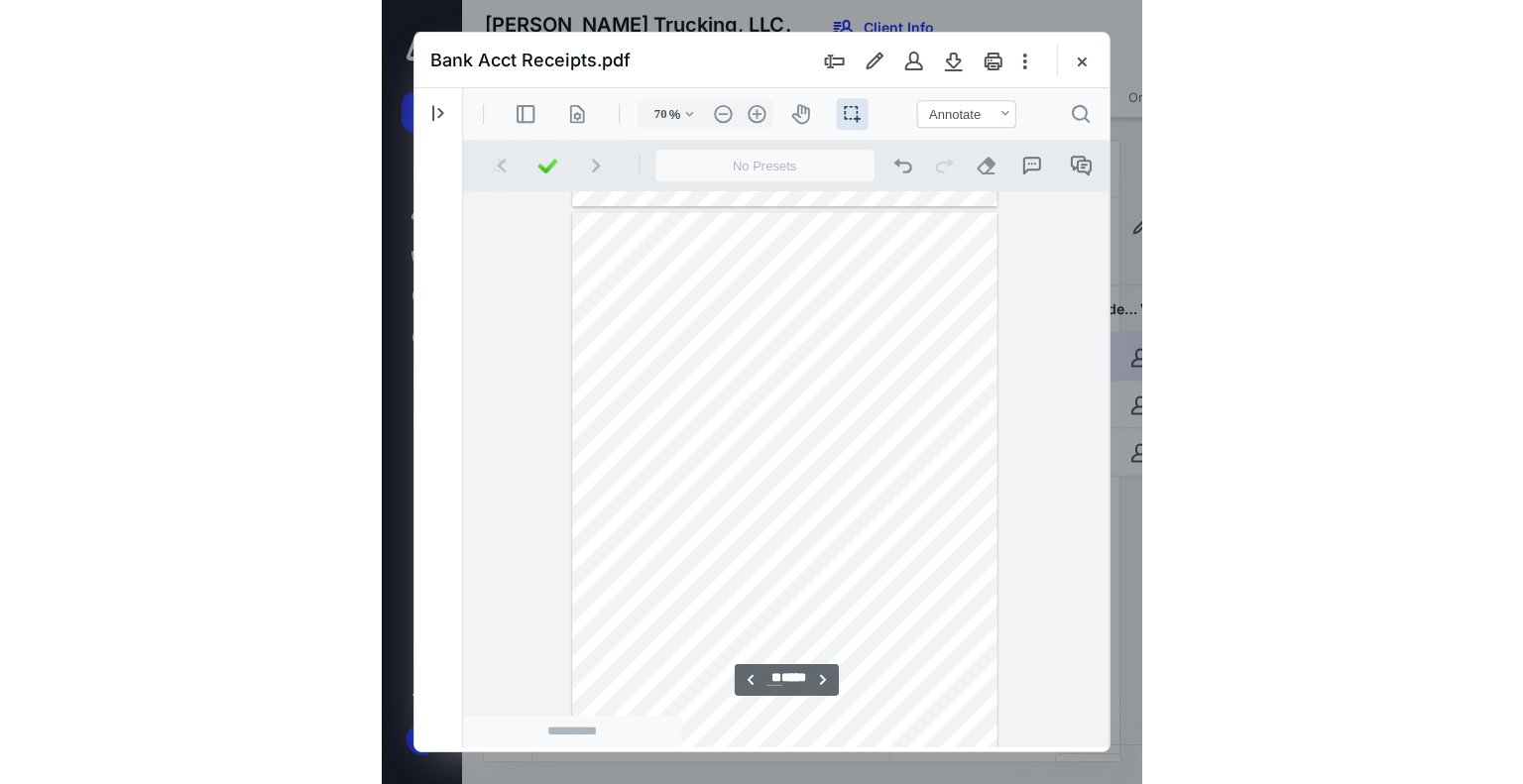 scroll, scrollTop: 11108, scrollLeft: 0, axis: vertical 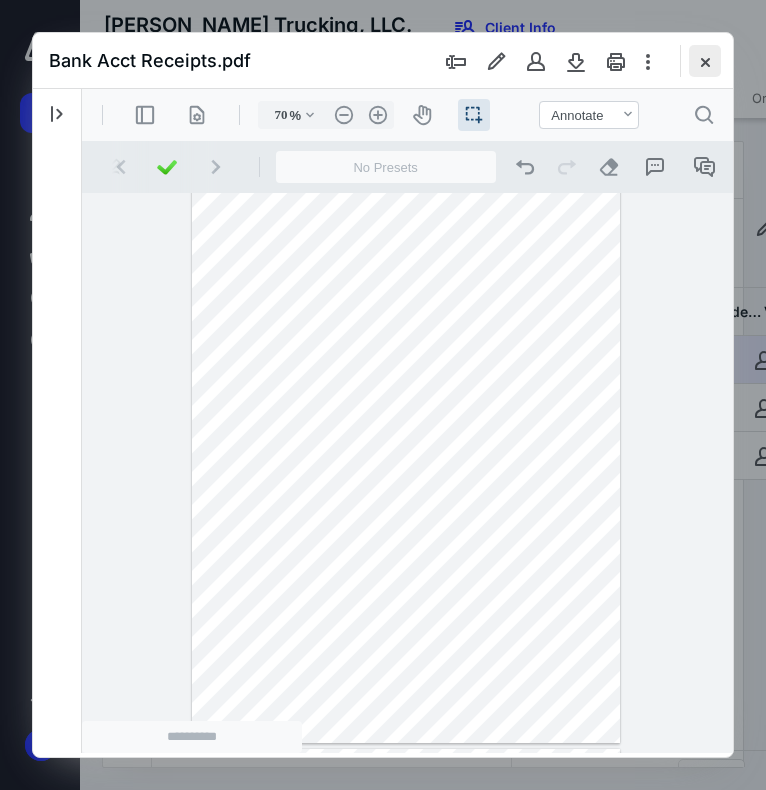 click at bounding box center (705, 61) 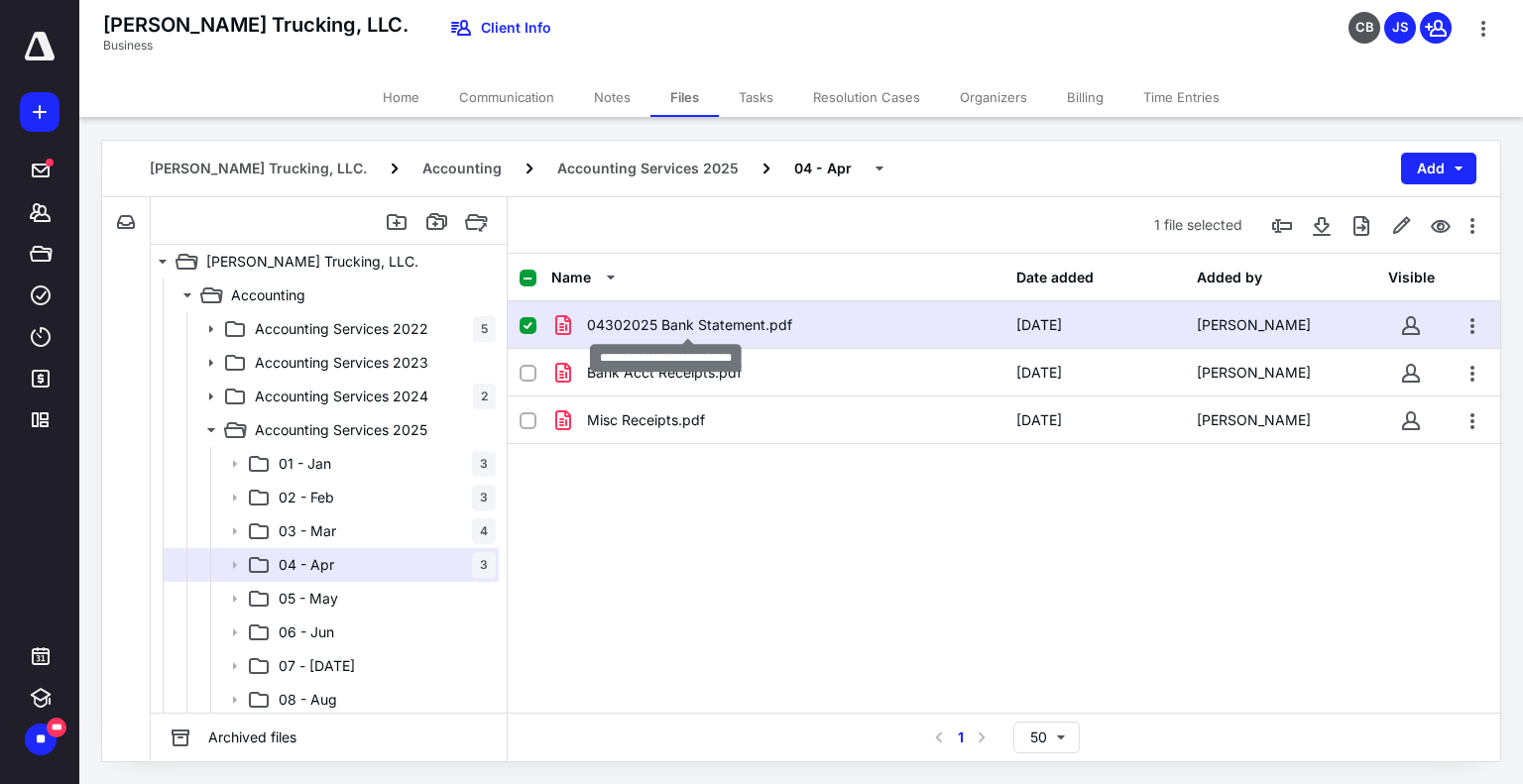 click on "04302025 Bank Statement.pdf" at bounding box center [689, 325] 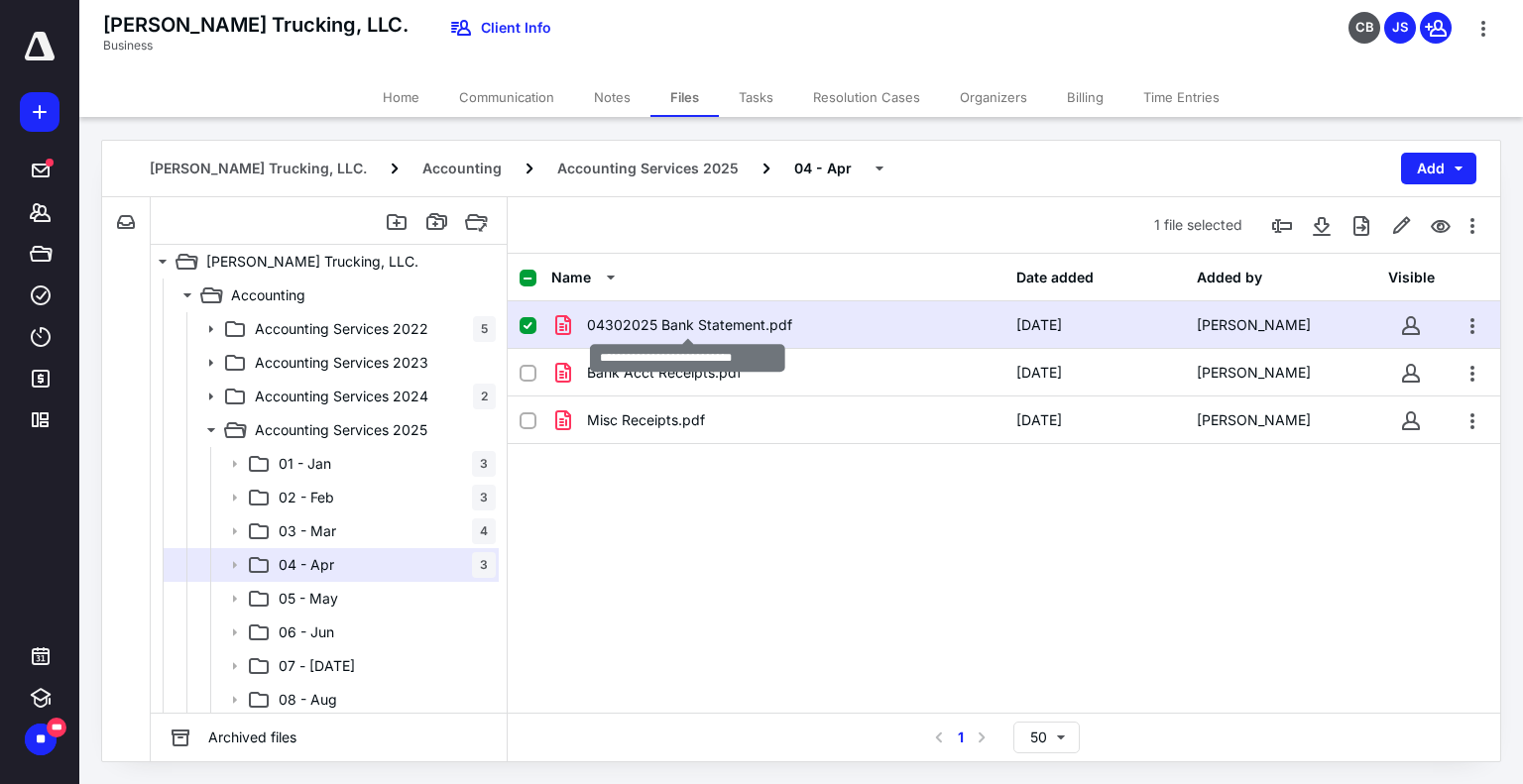 click on "04302025 Bank Statement.pdf" at bounding box center [689, 325] 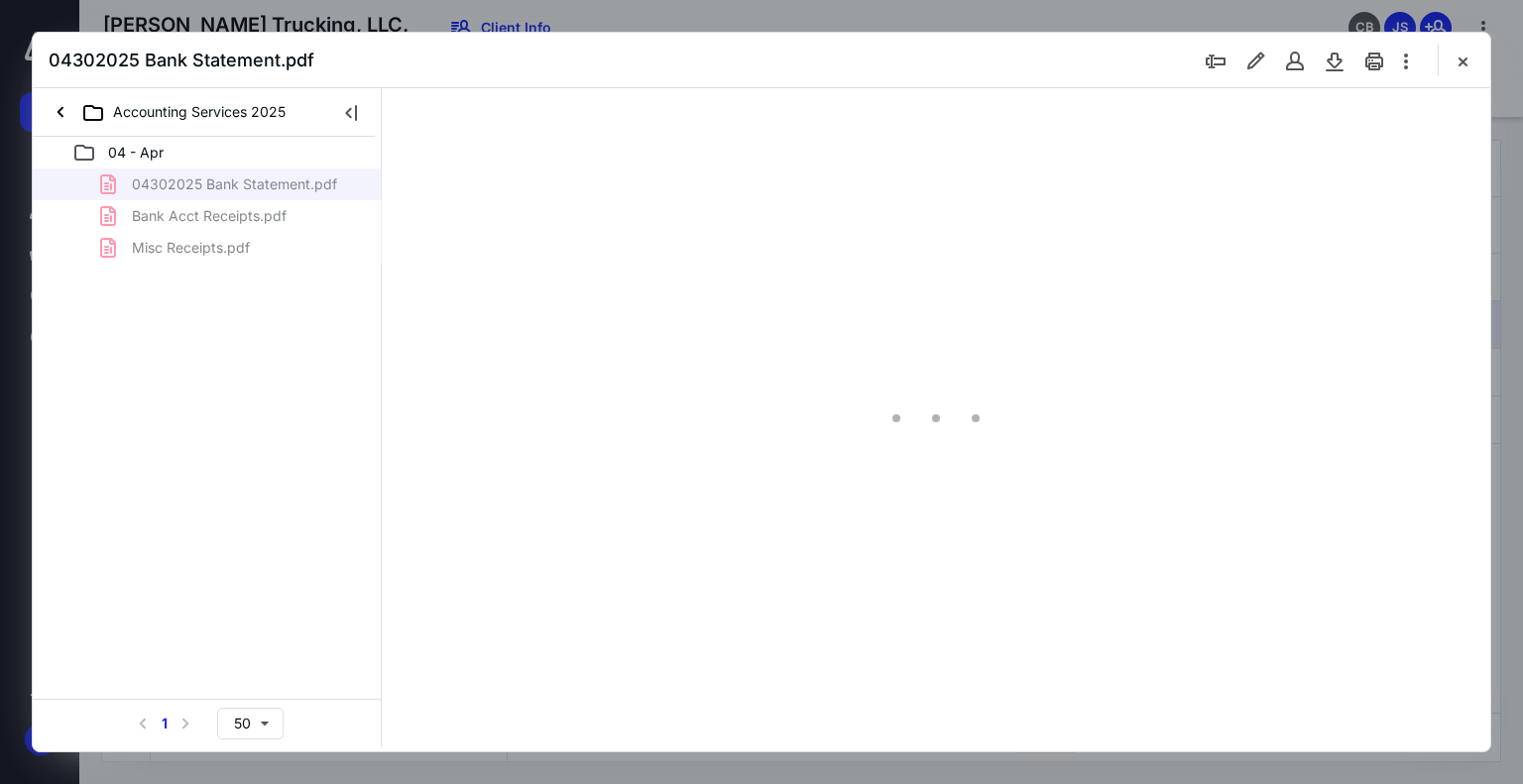 scroll, scrollTop: 0, scrollLeft: 0, axis: both 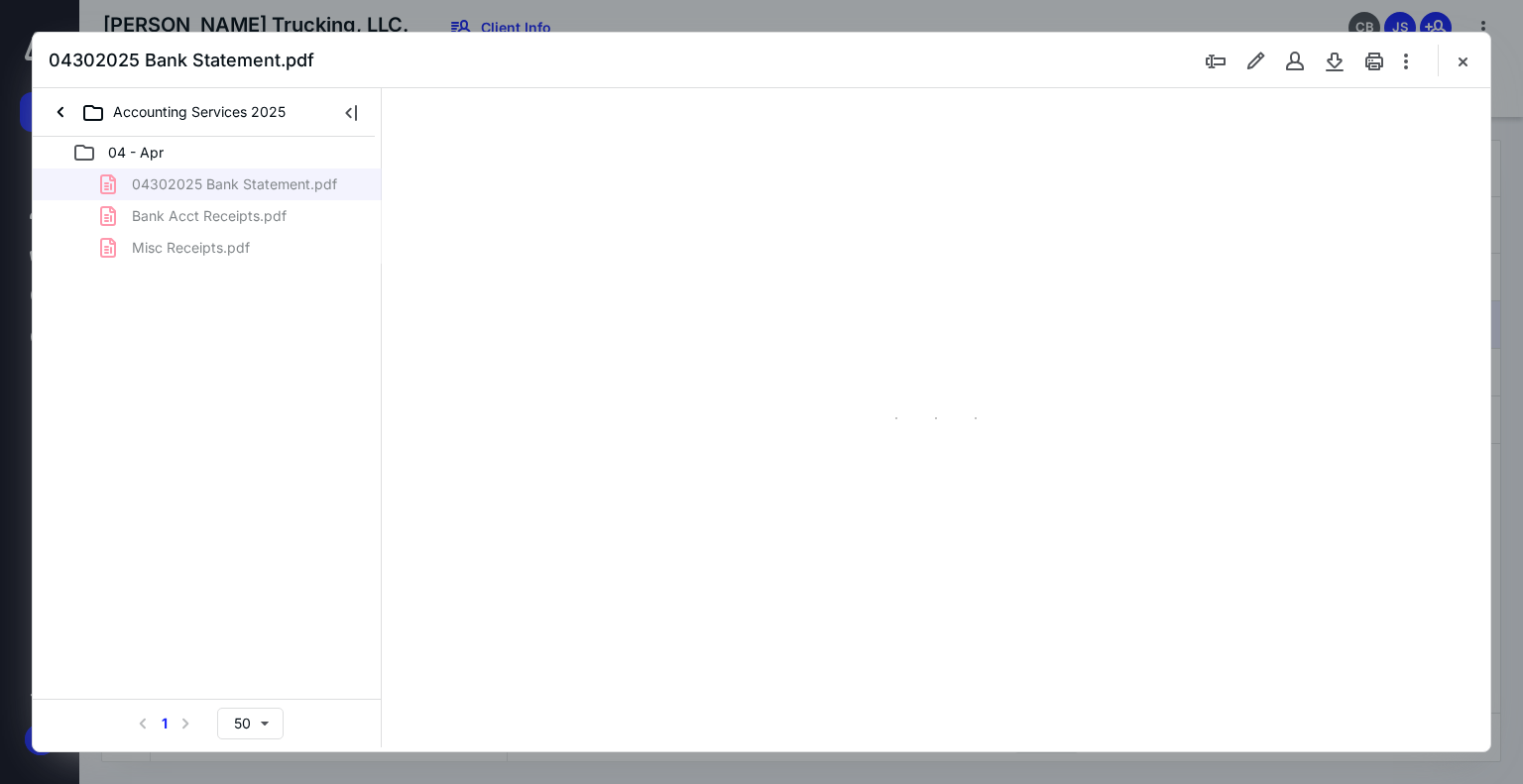 type on "74" 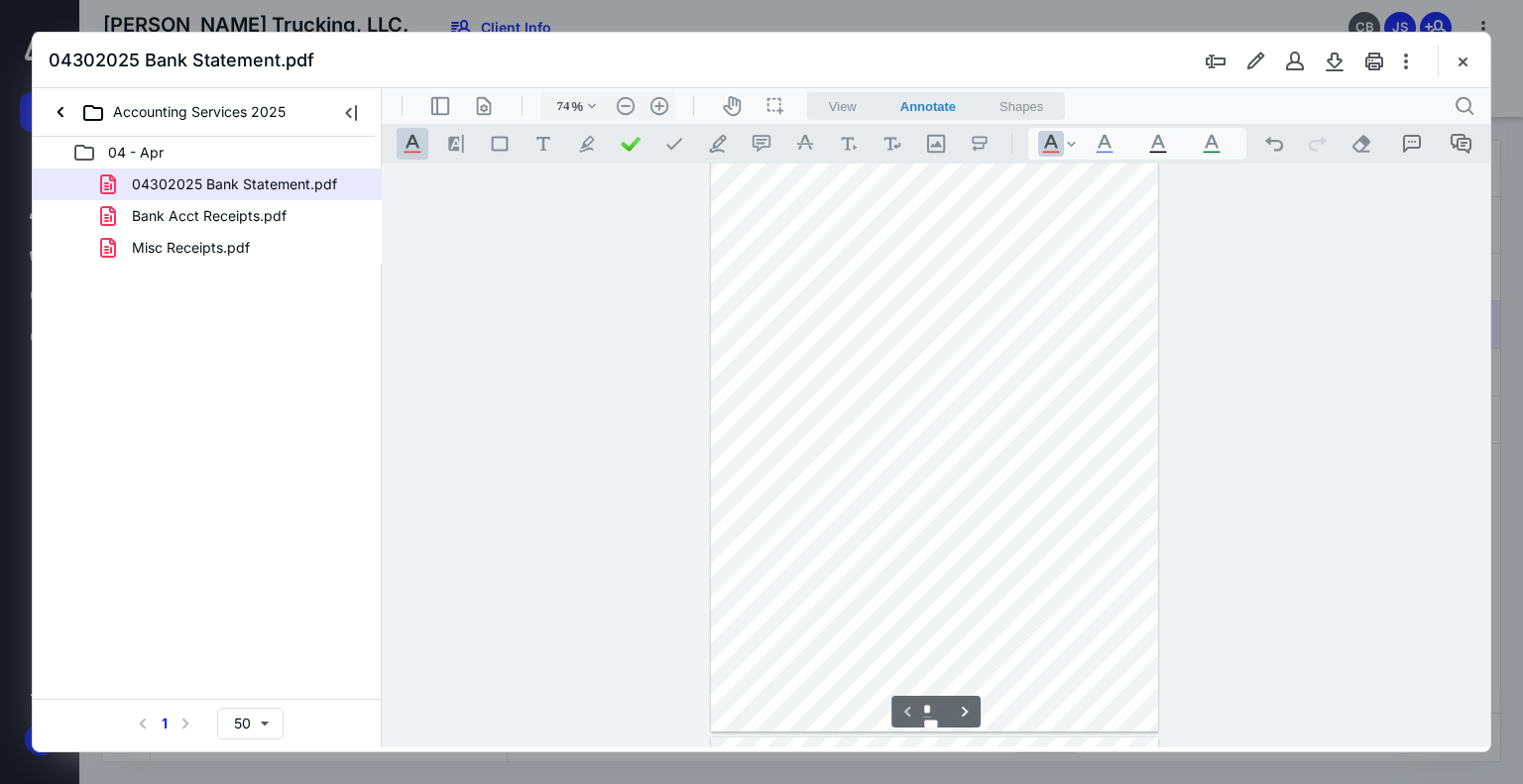 scroll, scrollTop: 0, scrollLeft: 0, axis: both 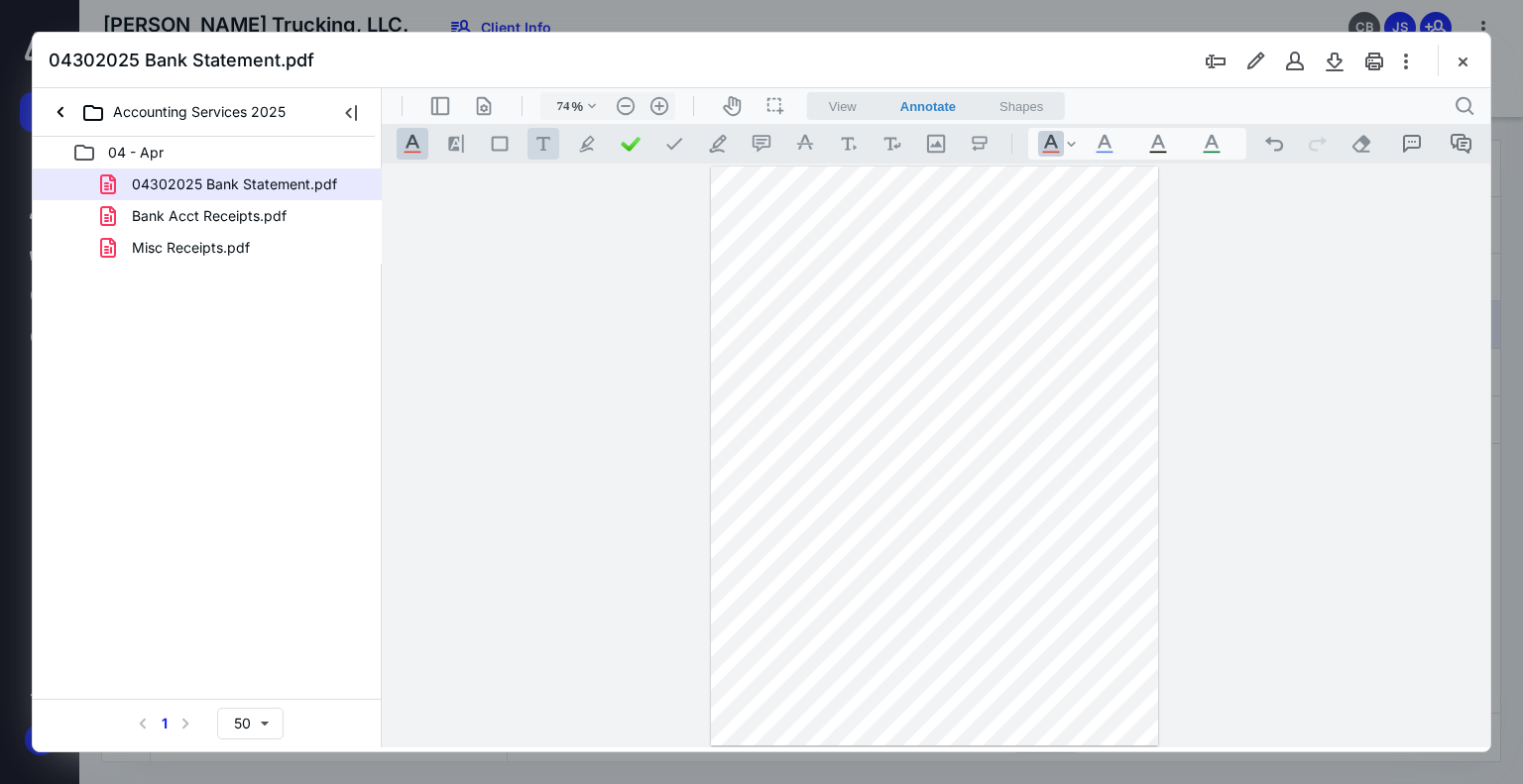 click on ".cls-1{fill:#abb0c4;} icon - tool - text - free text" at bounding box center (543, 144) 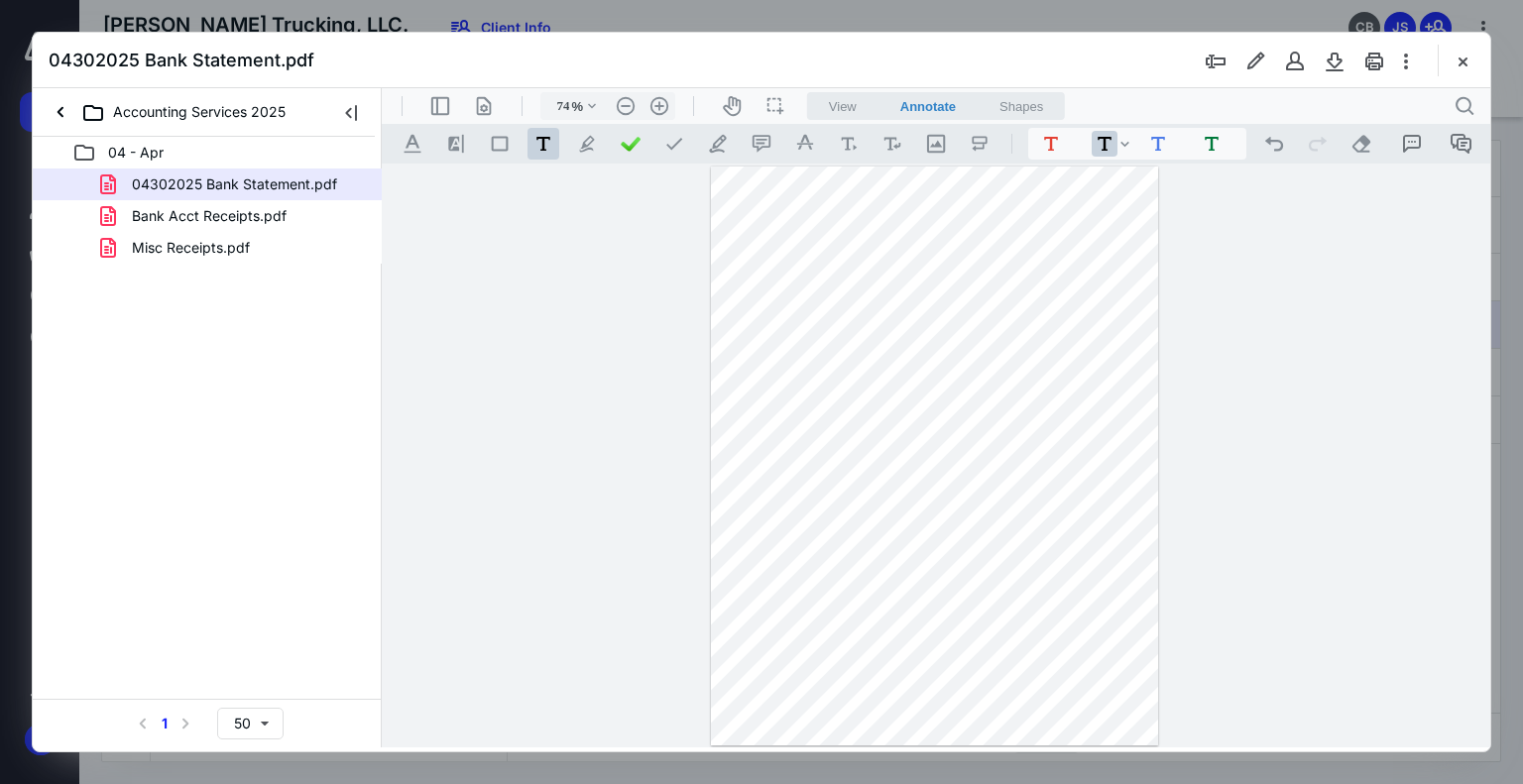 click at bounding box center (934, 456) 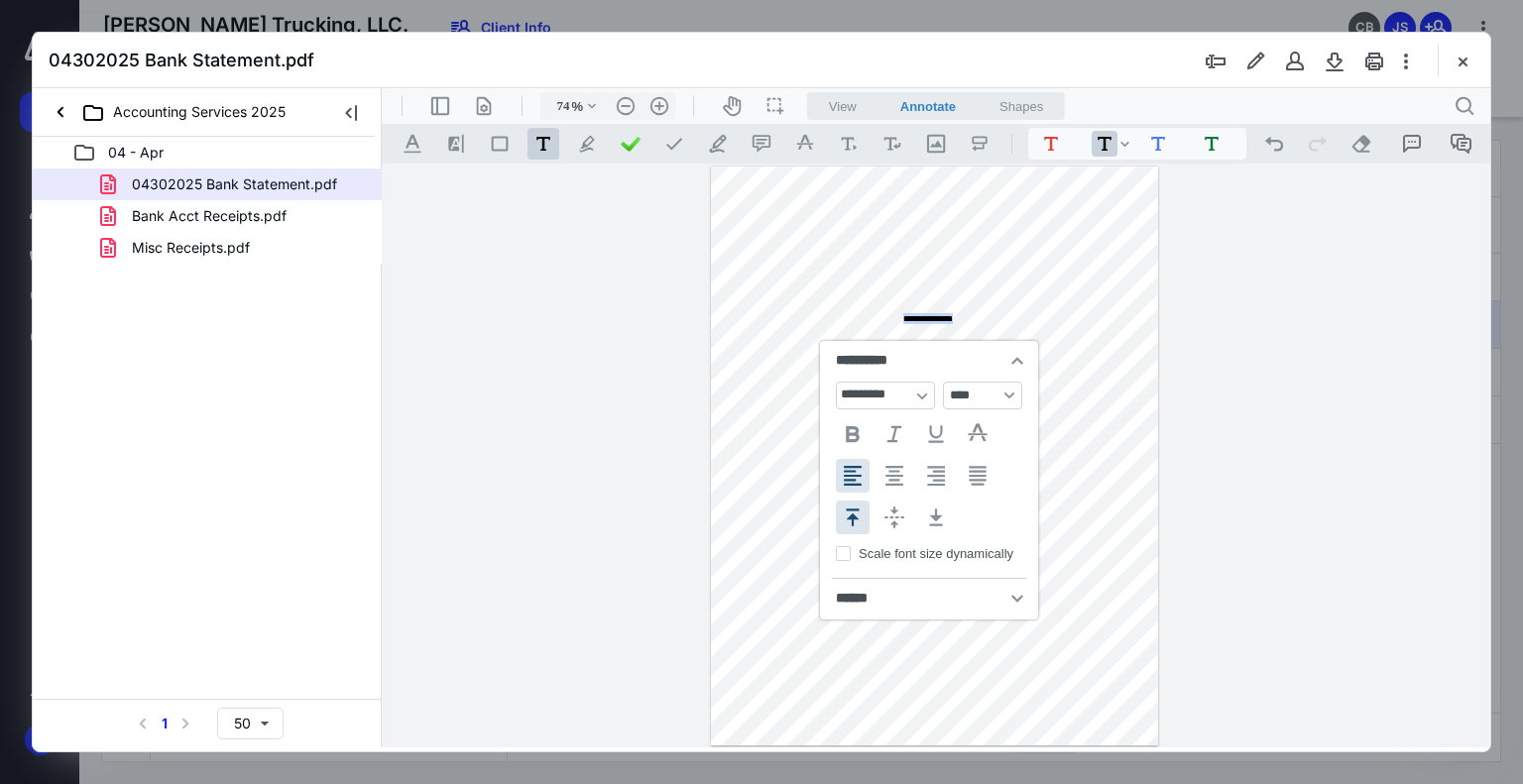 type 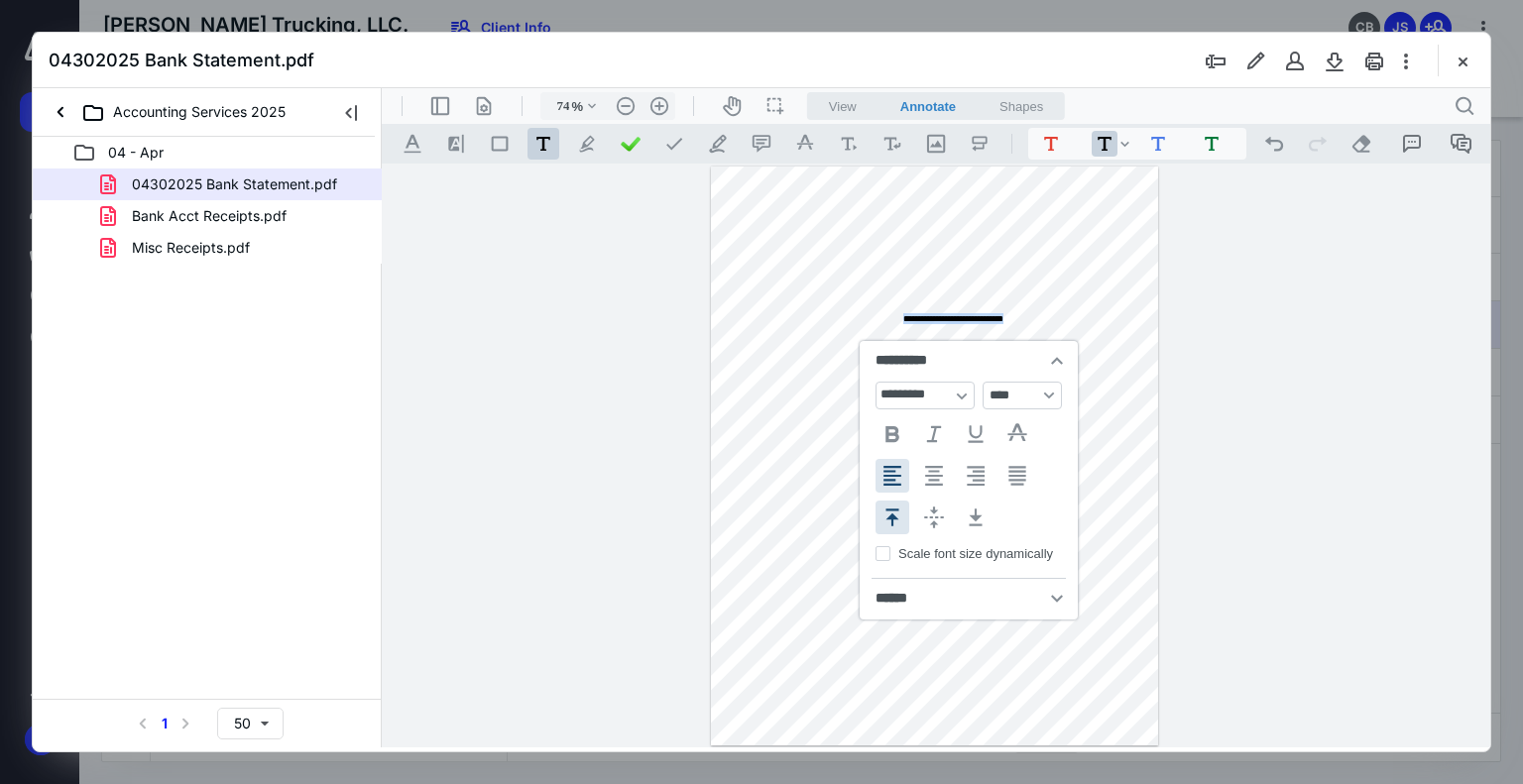 drag, startPoint x: 1036, startPoint y: 318, endPoint x: 901, endPoint y: 318, distance: 135 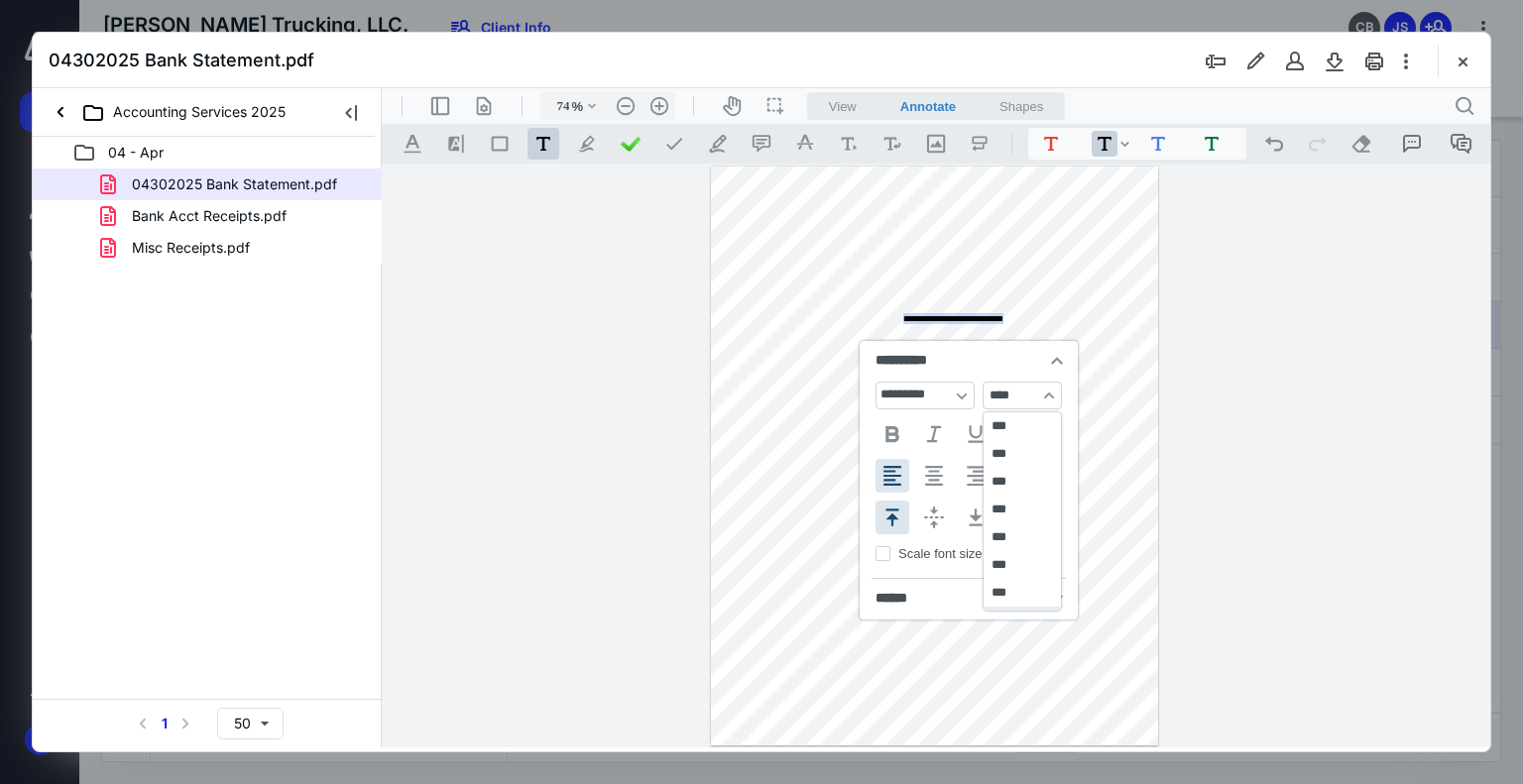 scroll, scrollTop: 206, scrollLeft: 0, axis: vertical 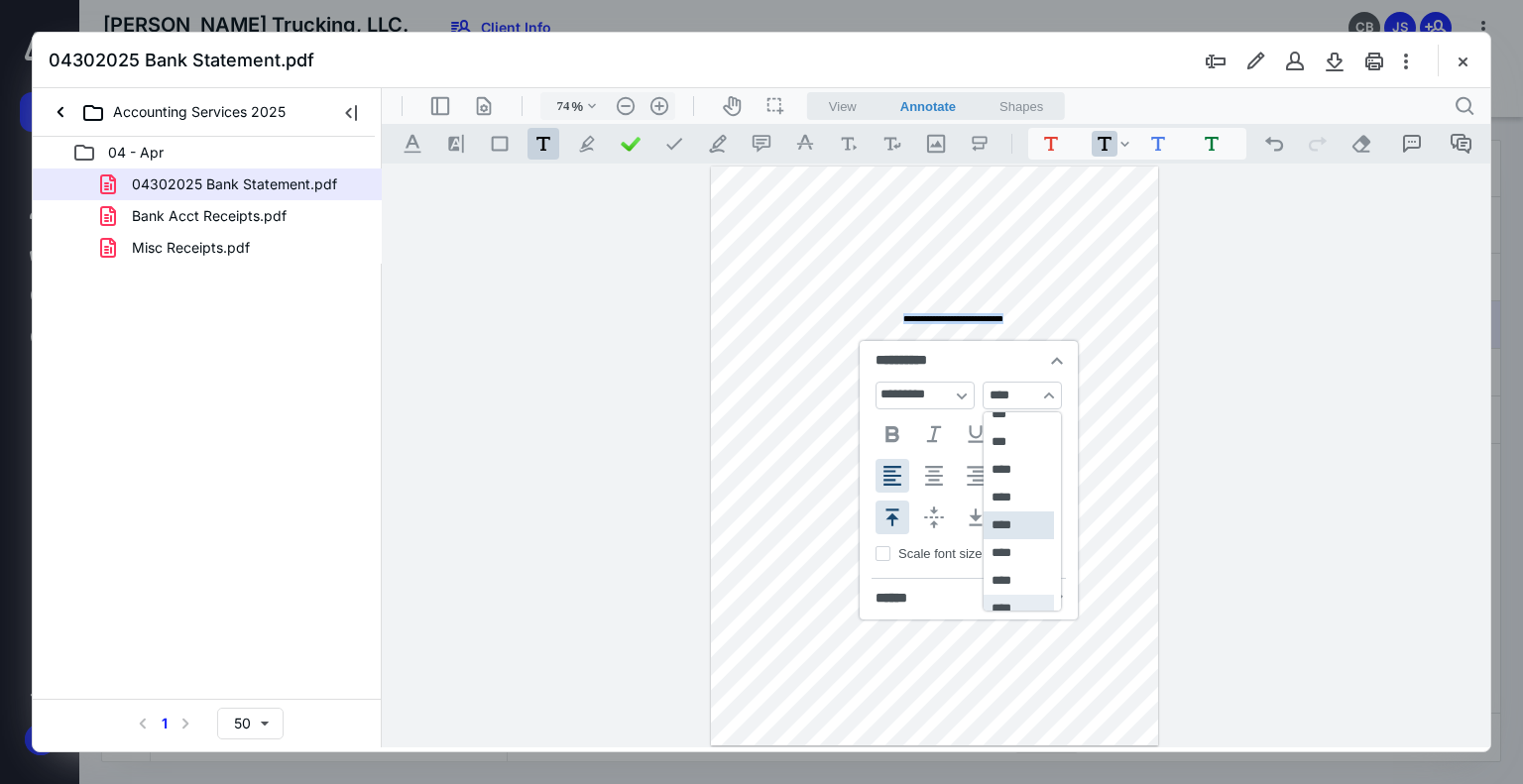 click on "****" at bounding box center (1019, 609) 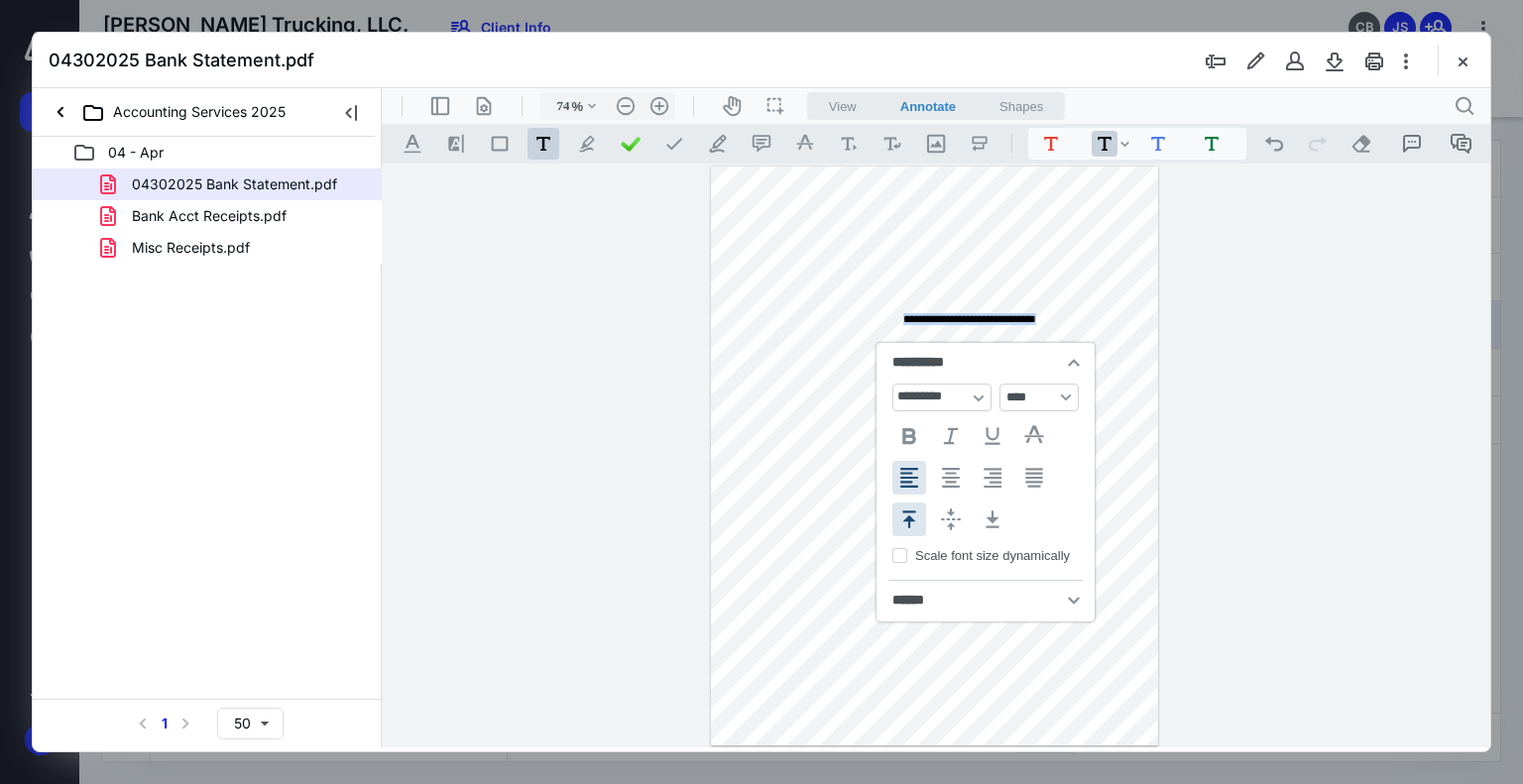 click on "**********" at bounding box center [936, 456] 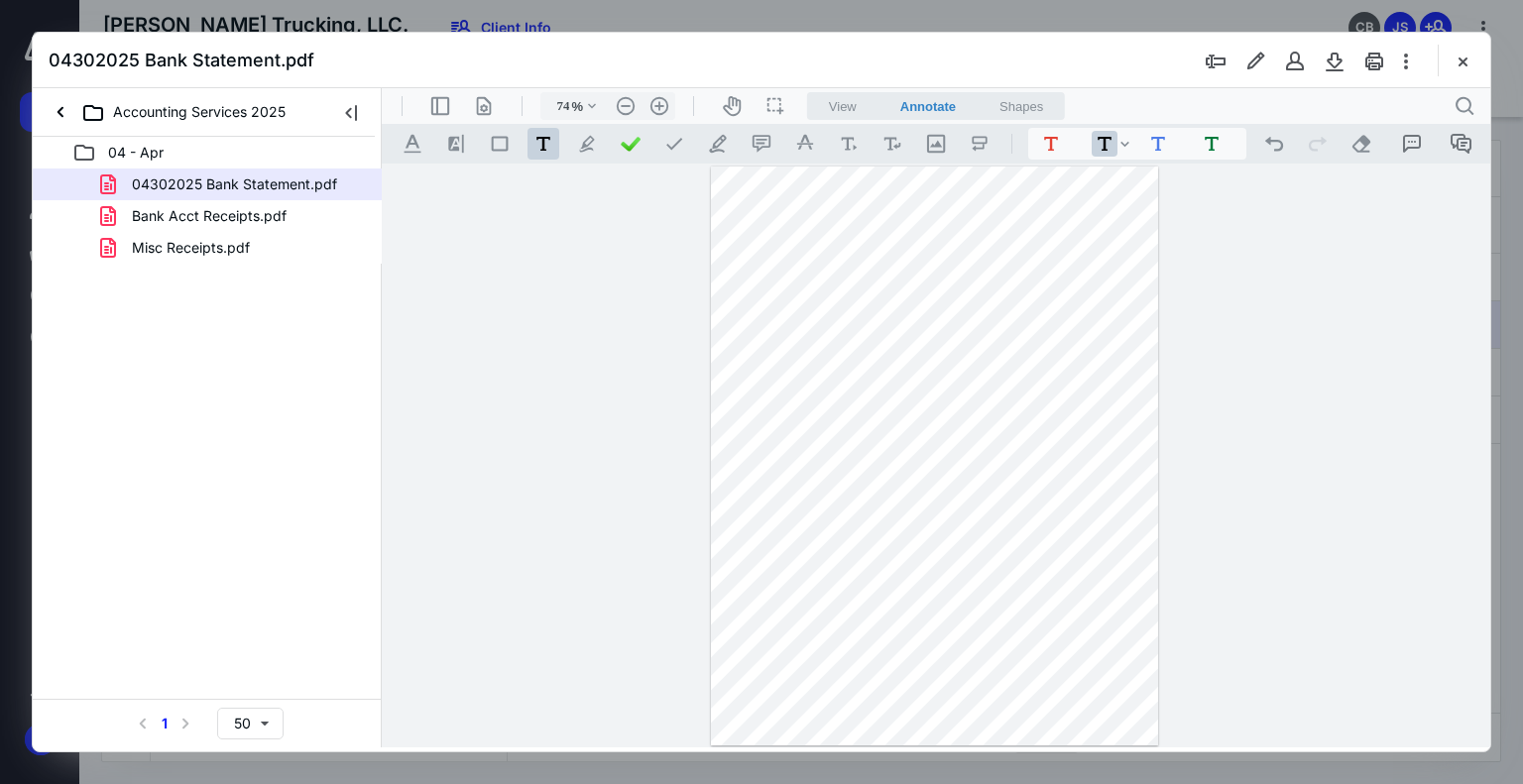 click on "**********" at bounding box center [936, 456] 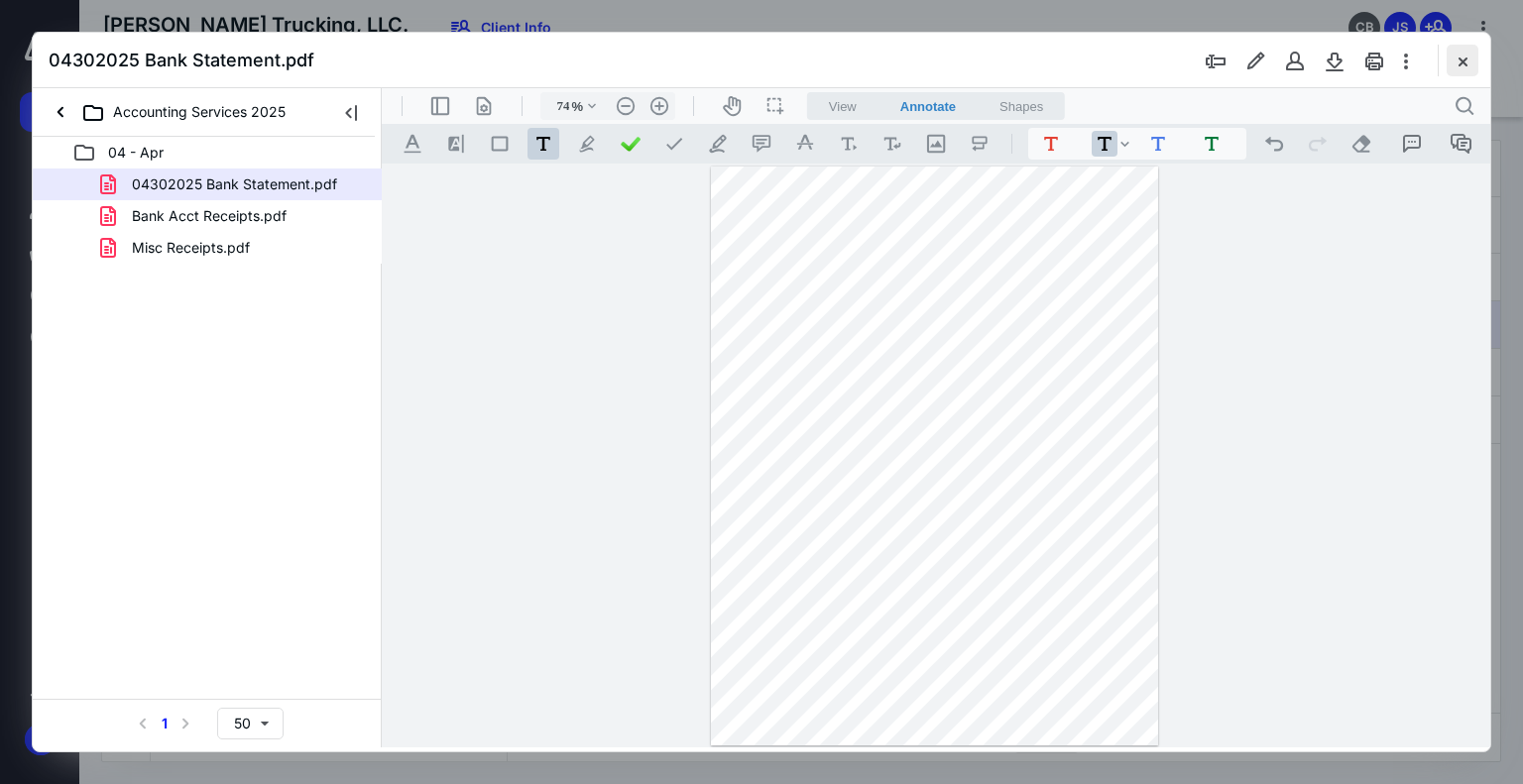 click at bounding box center [1463, 60] 